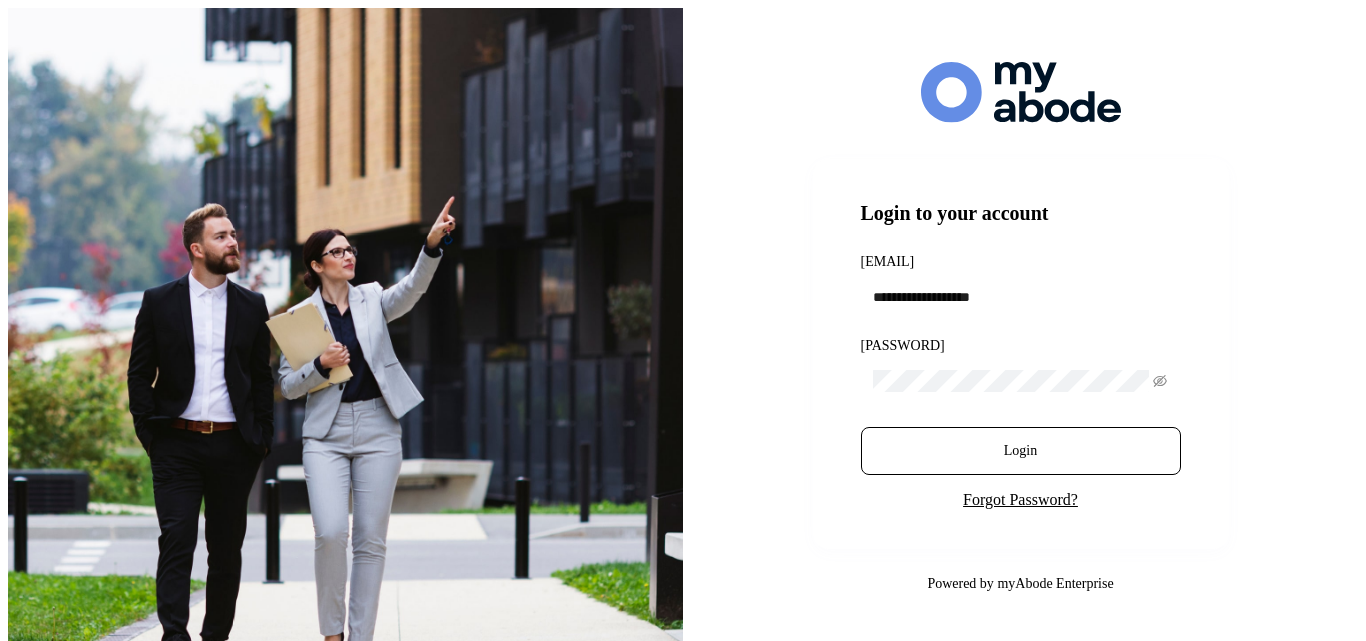 scroll, scrollTop: 0, scrollLeft: 0, axis: both 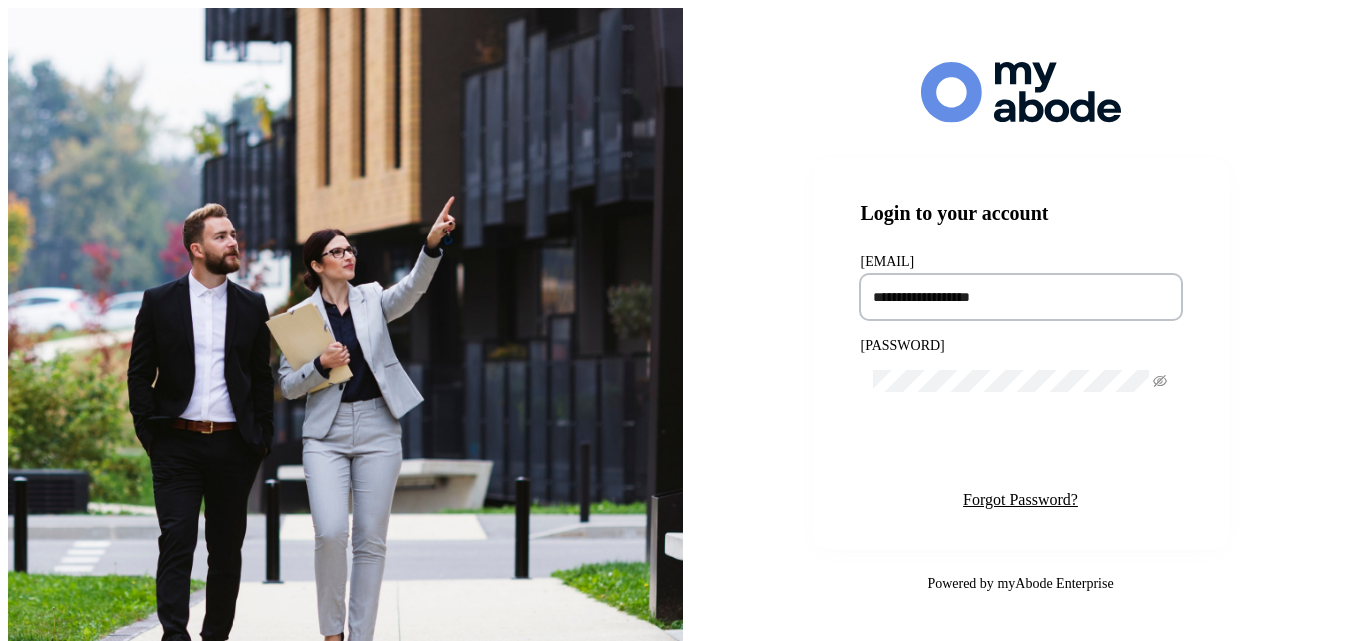 type on "**********" 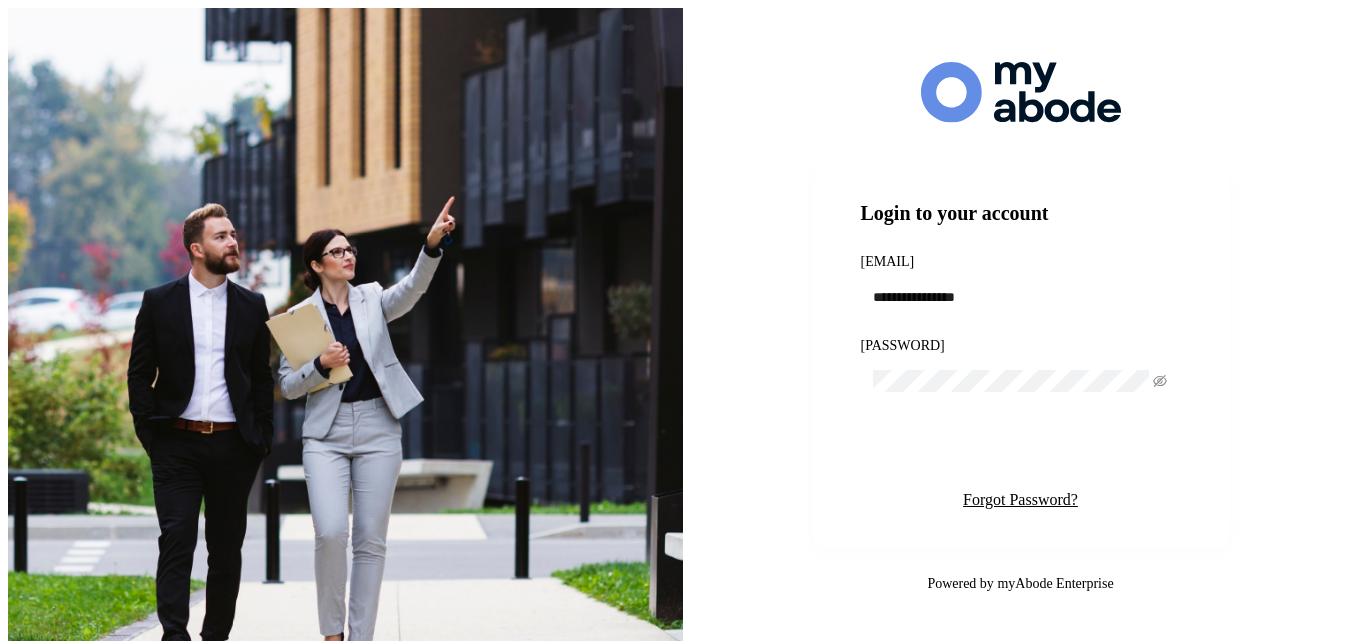 click on "Login" at bounding box center (1020, 451) 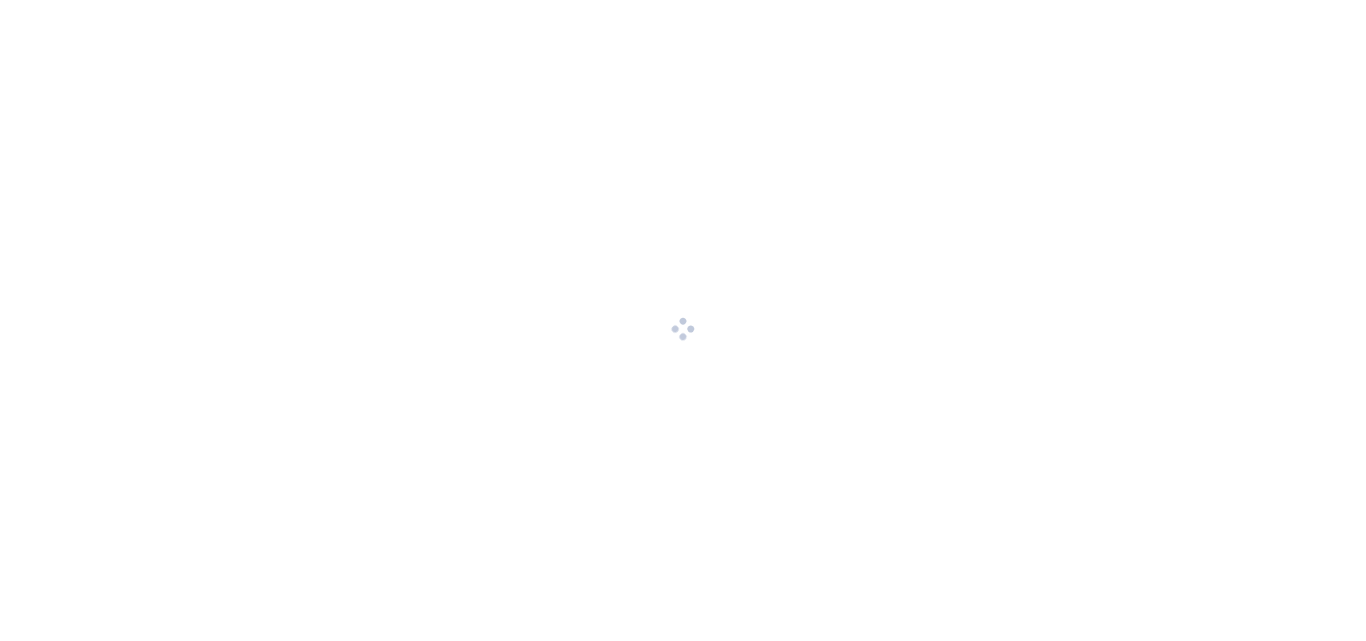 scroll, scrollTop: 0, scrollLeft: 0, axis: both 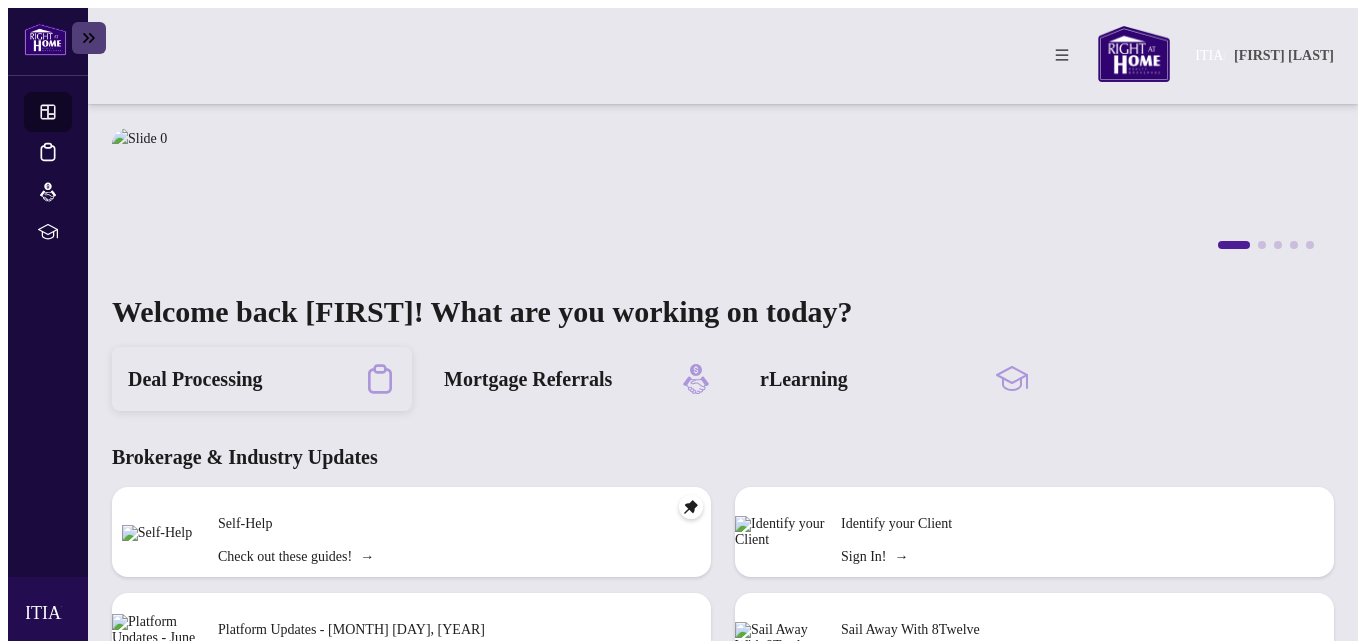 click on "Deal Processing" at bounding box center (195, 379) 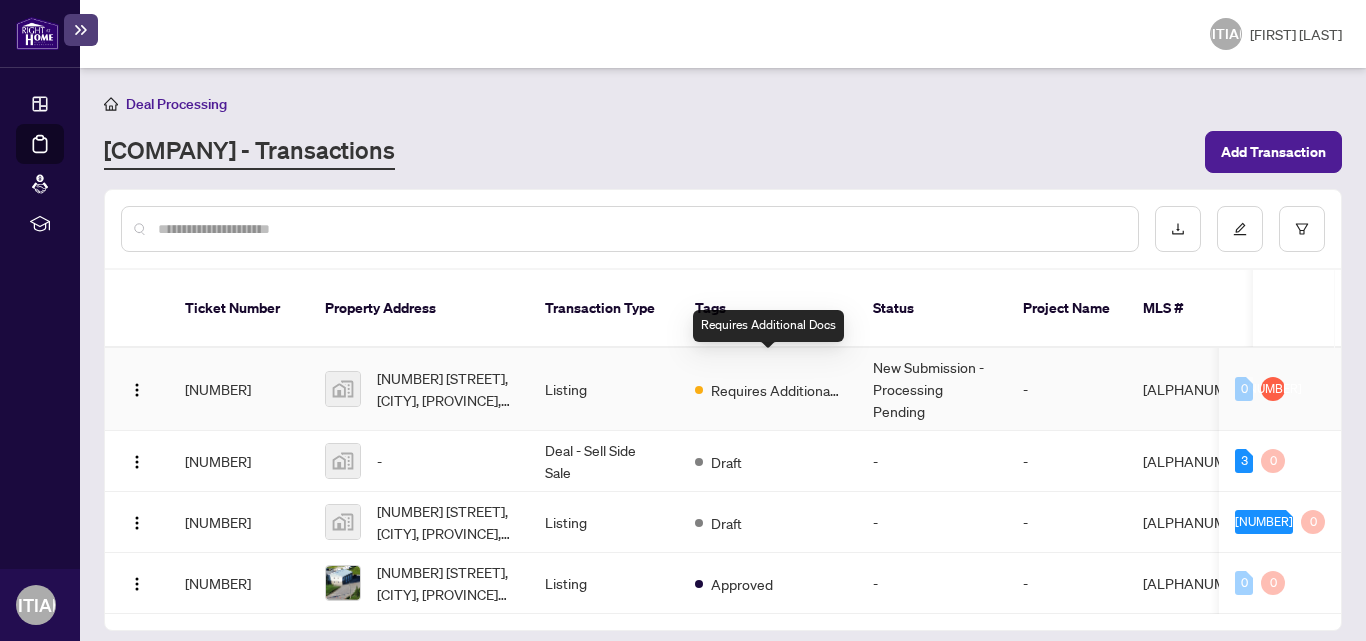 click on "Requires Additional Docs" at bounding box center [776, 390] 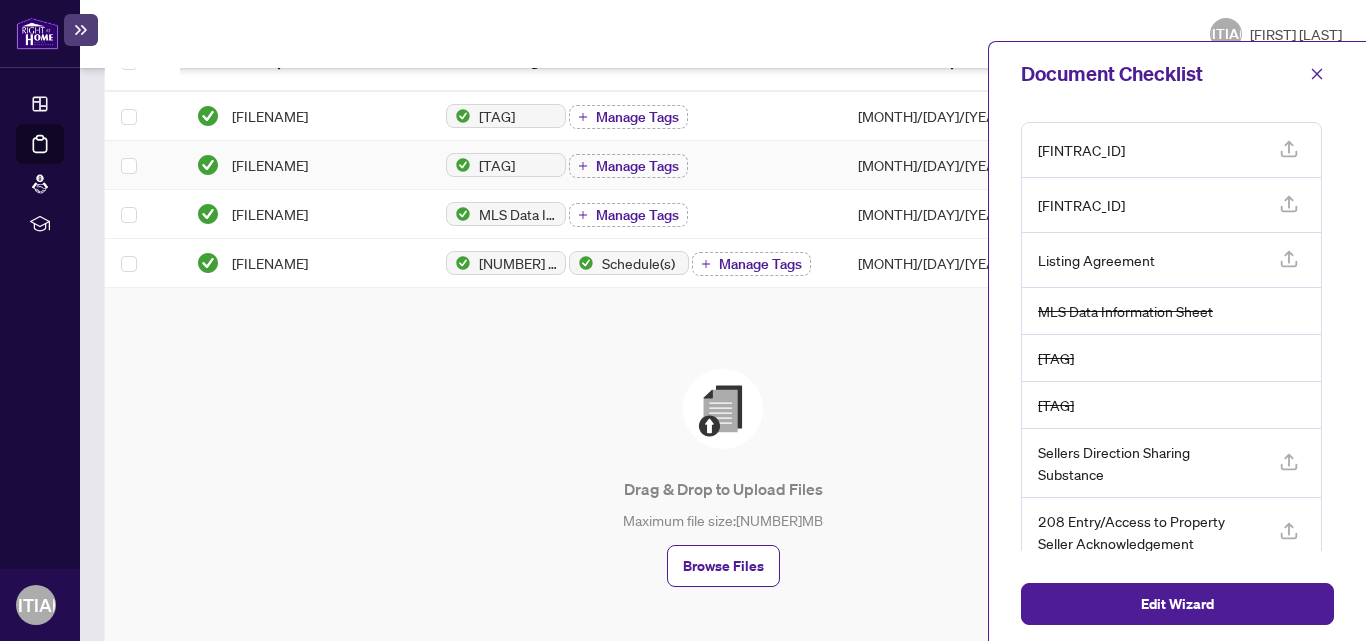 scroll, scrollTop: 400, scrollLeft: 0, axis: vertical 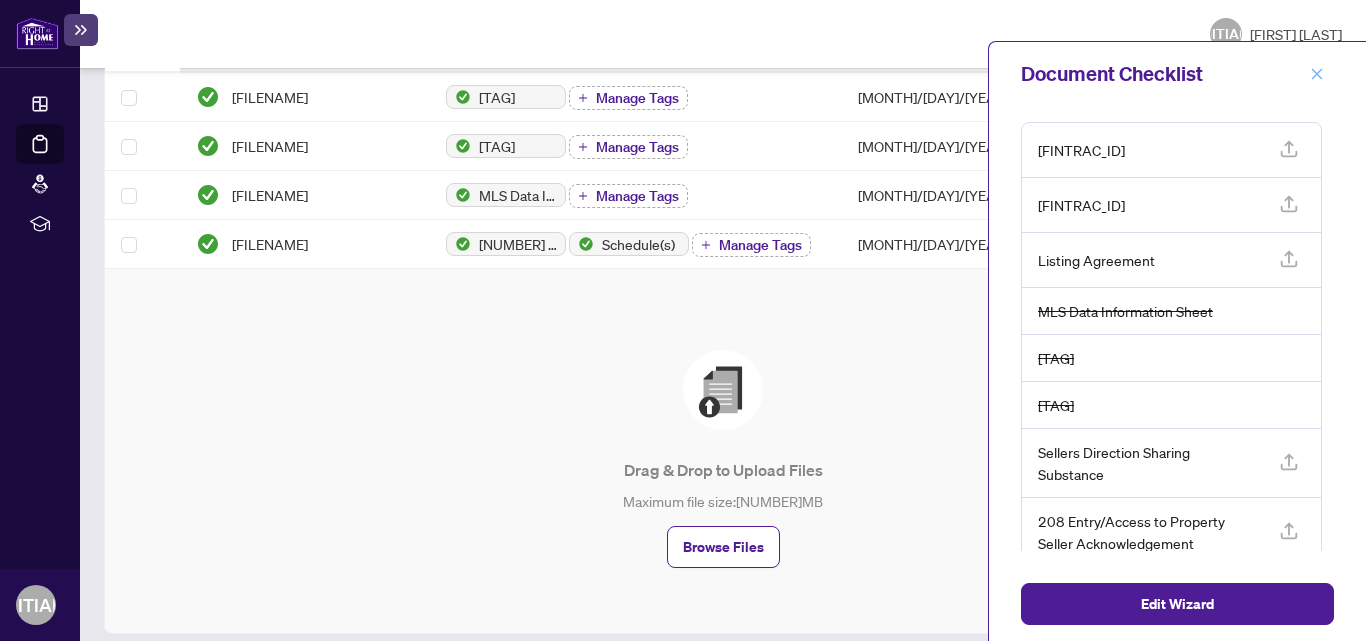 click at bounding box center (1317, 74) 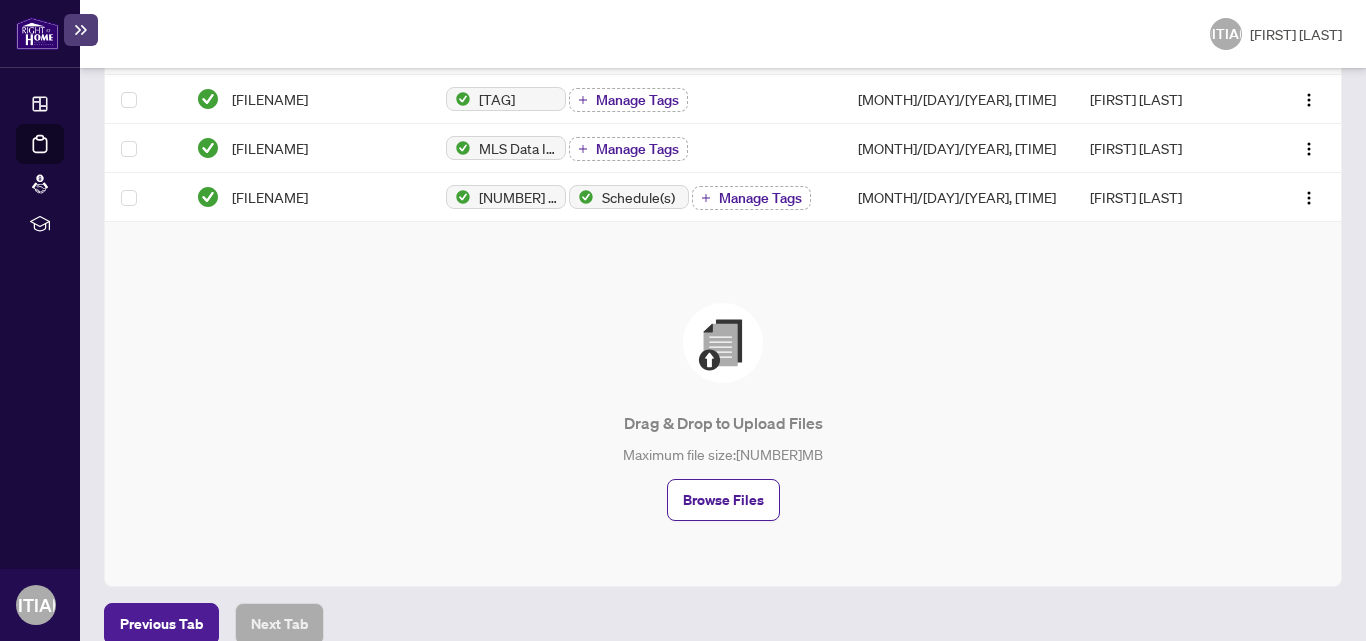 scroll, scrollTop: 474, scrollLeft: 0, axis: vertical 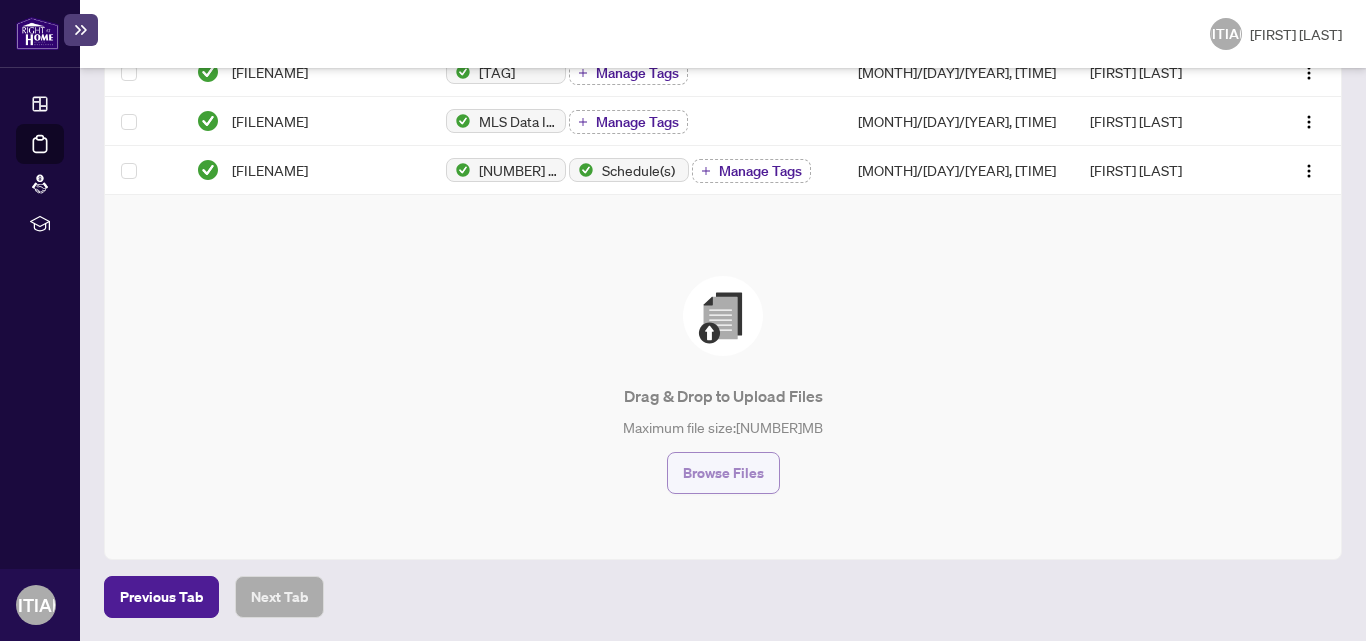 click on "Browse Files" at bounding box center [723, 473] 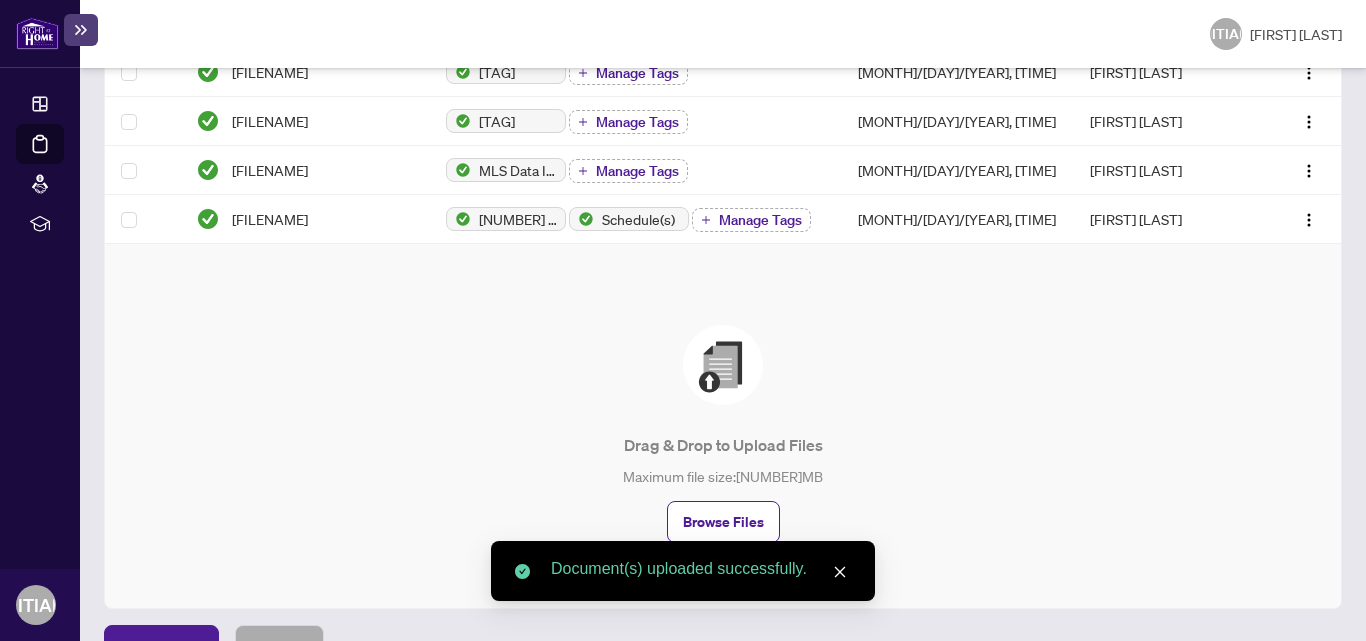 click at bounding box center (840, 572) 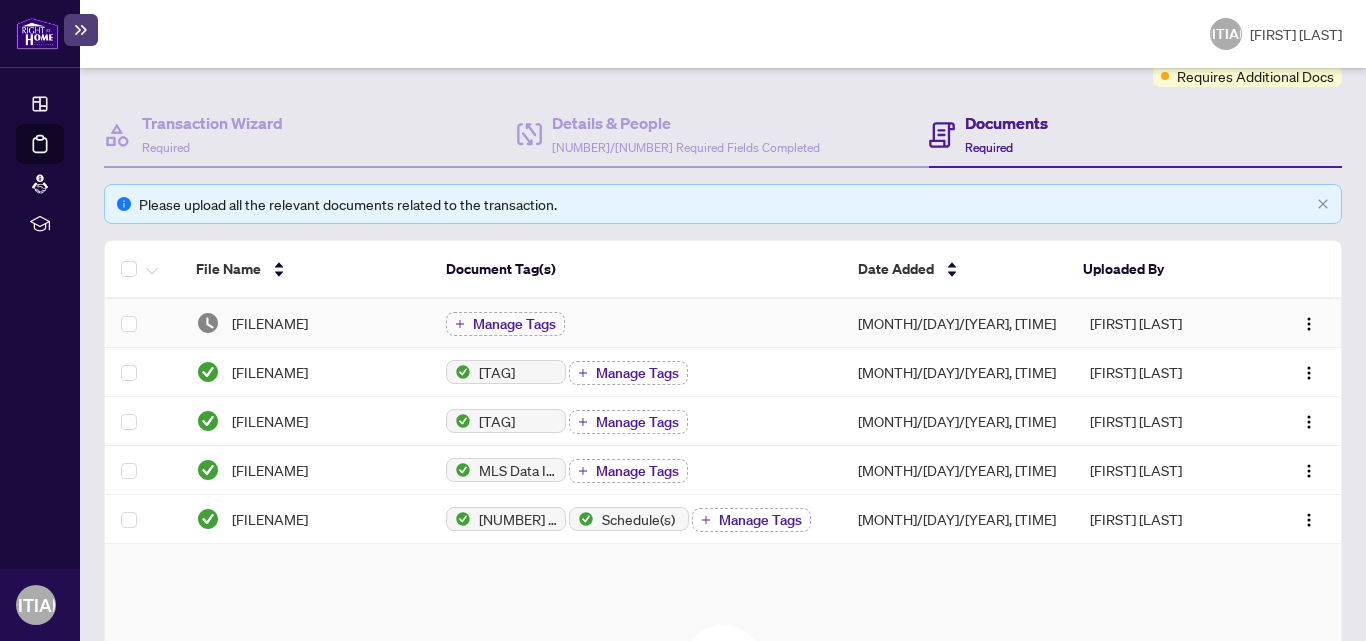 scroll, scrollTop: 0, scrollLeft: 0, axis: both 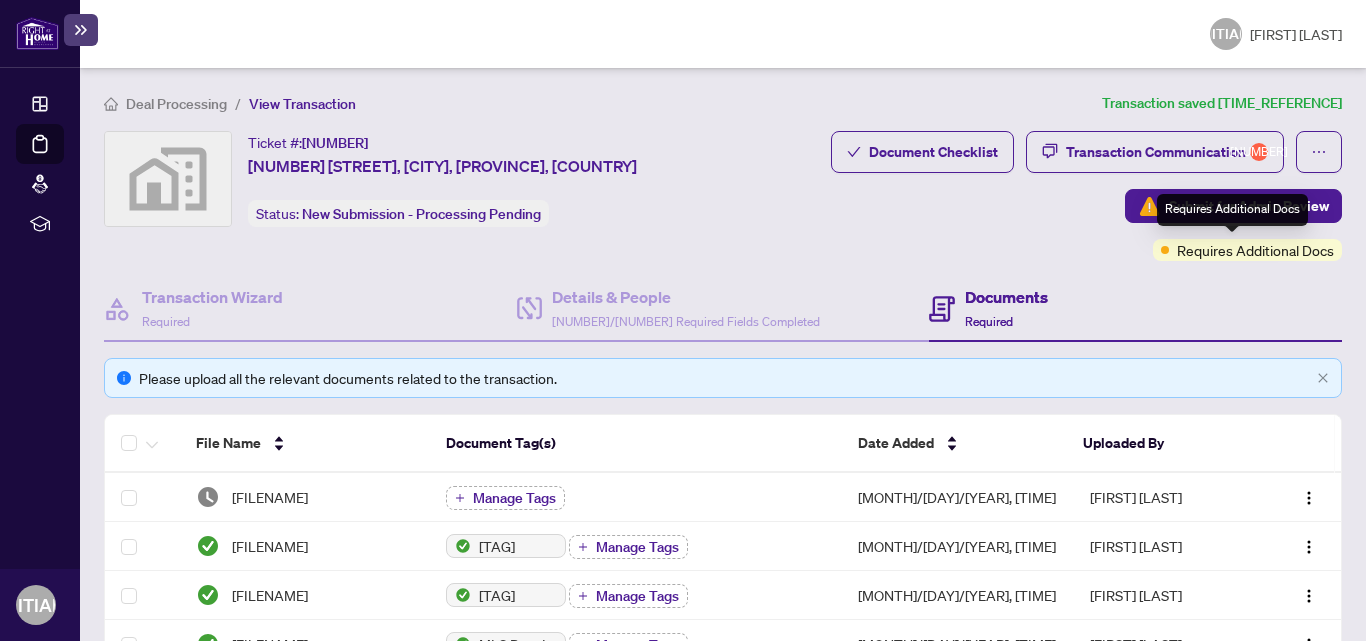click on "Requires Additional Docs" at bounding box center [1255, 250] 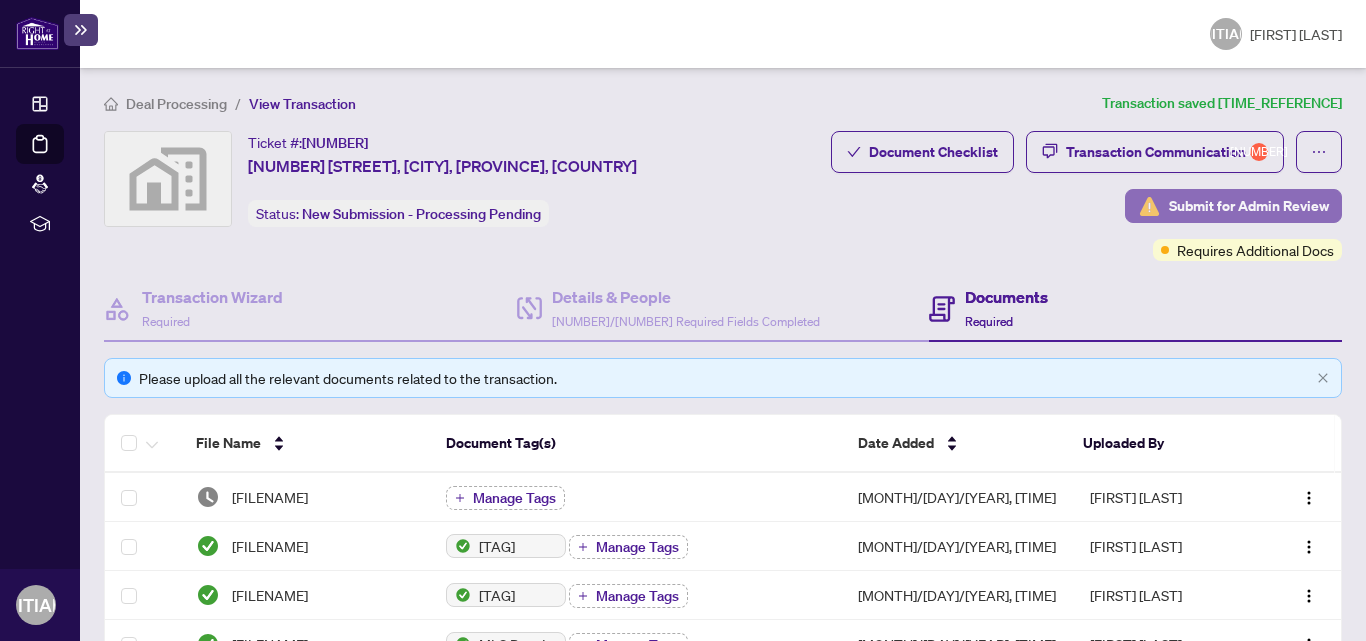 click on "Submit for Admin Review" at bounding box center [1249, 206] 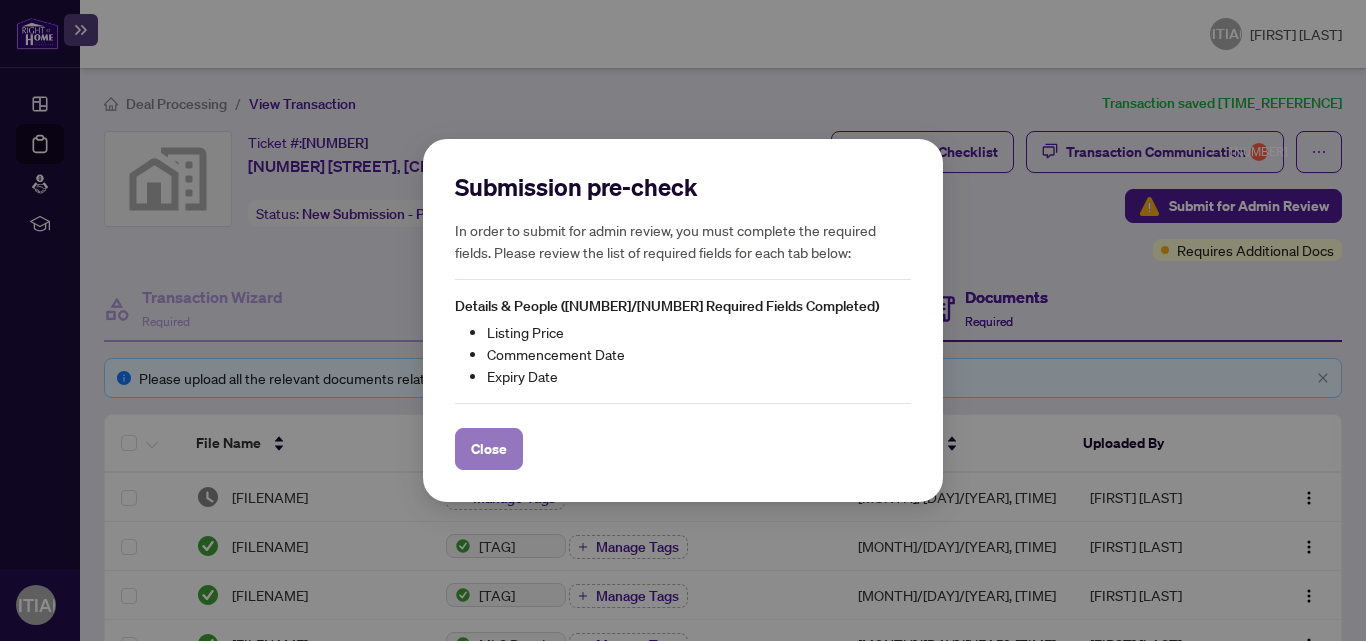 click on "Close" at bounding box center [489, 449] 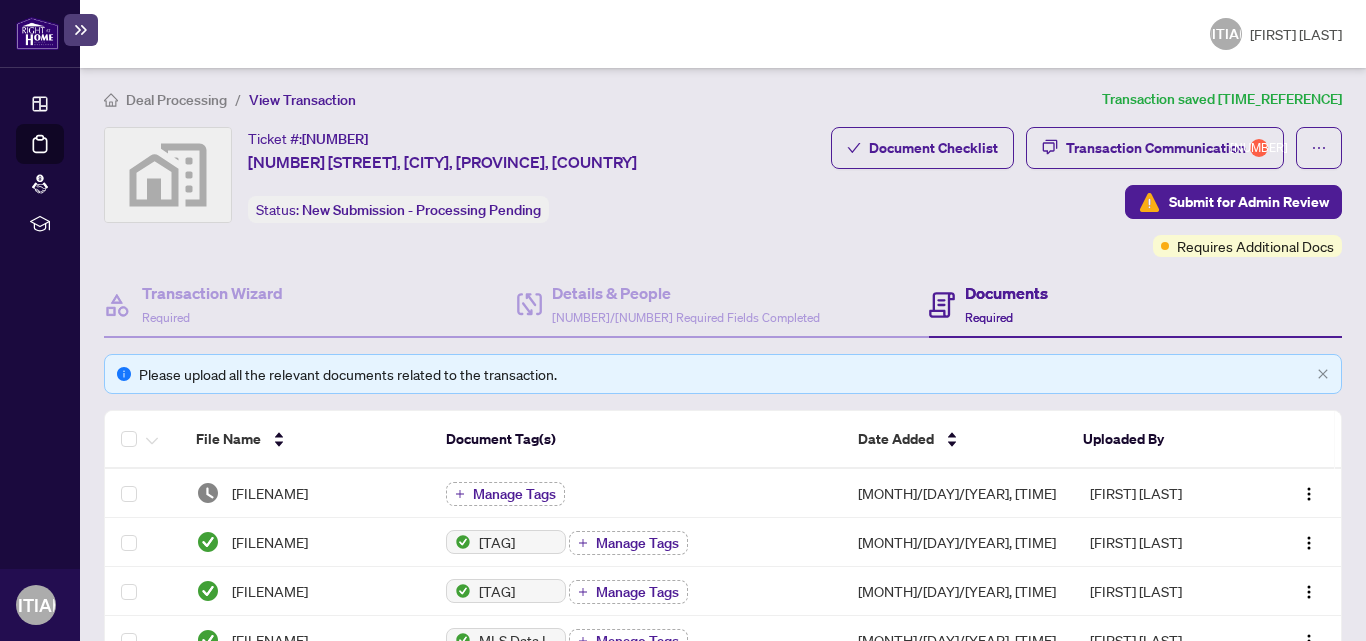 scroll, scrollTop: 0, scrollLeft: 0, axis: both 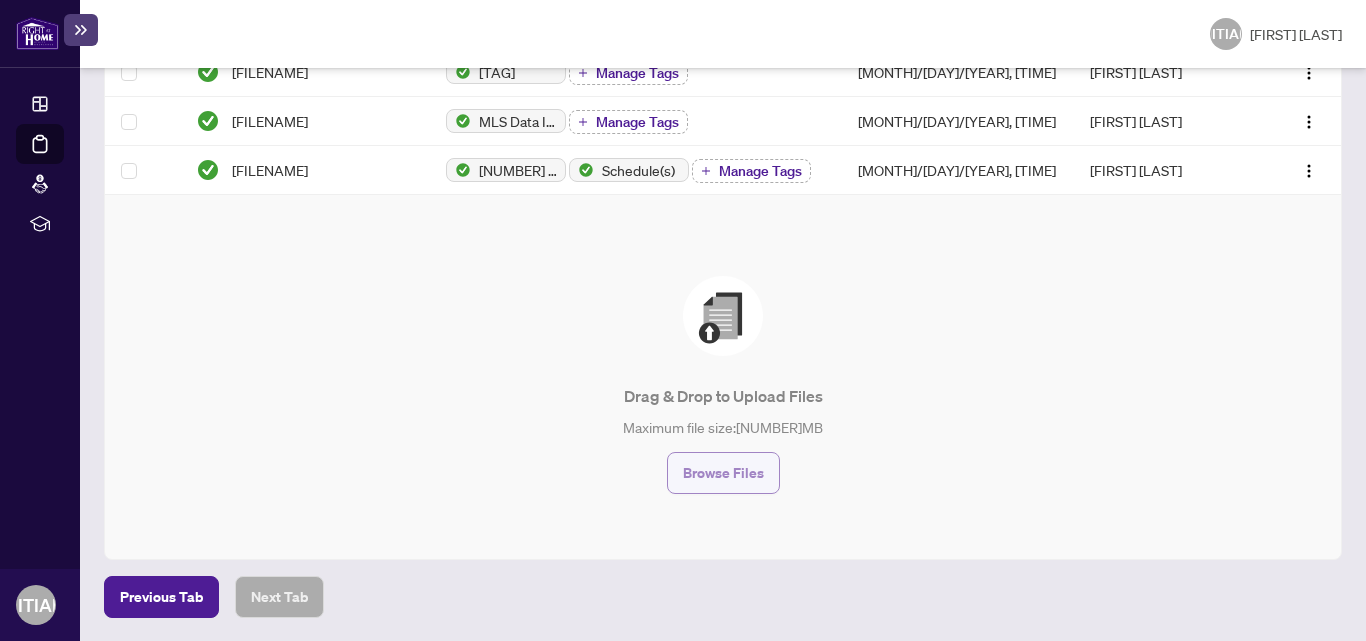 click on "Browse Files" at bounding box center (723, 473) 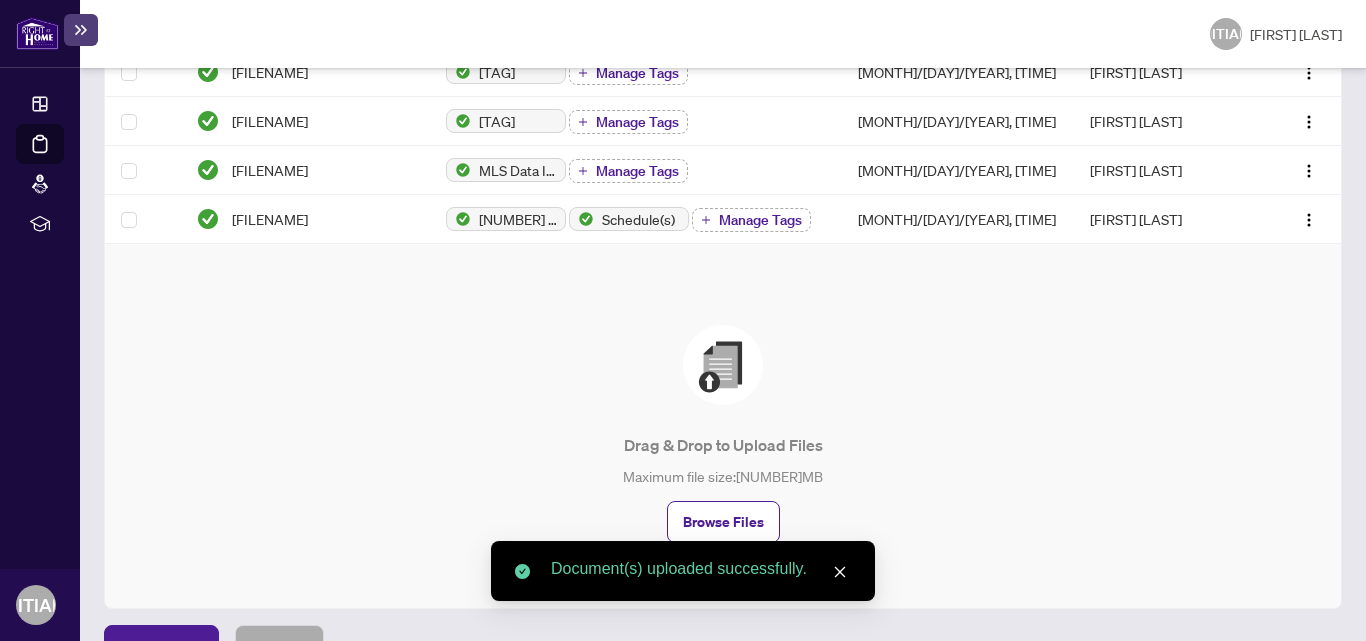 click at bounding box center [840, 572] 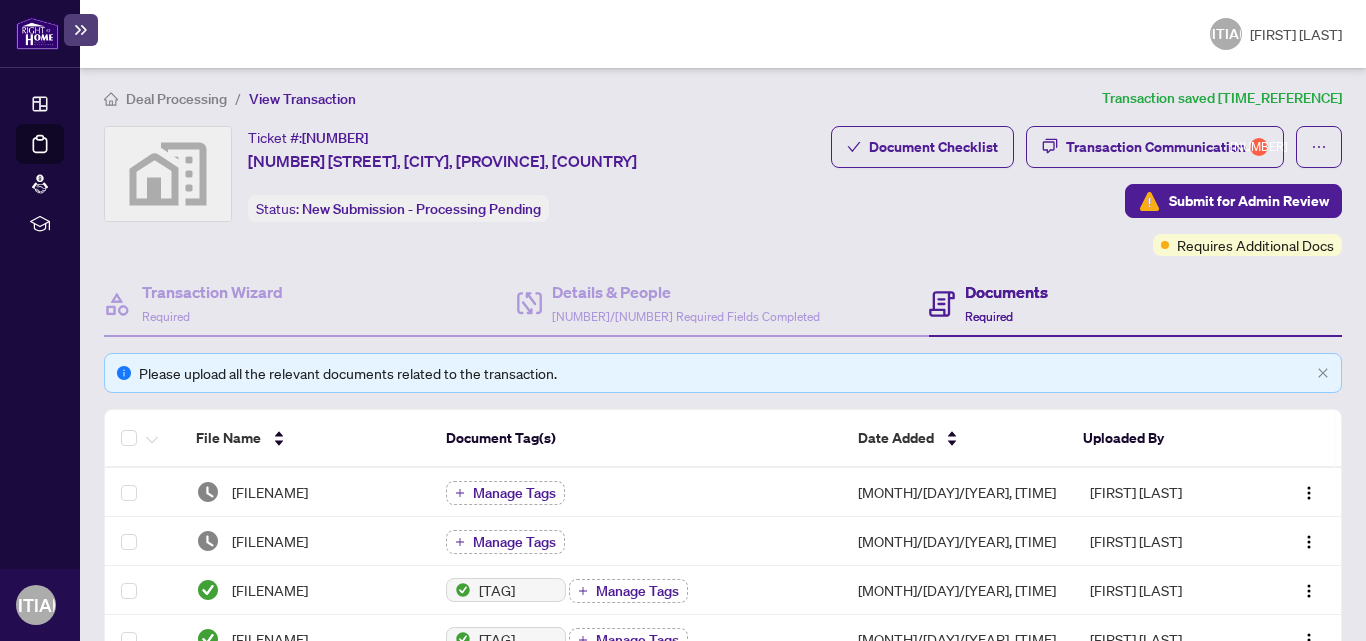 scroll, scrollTop: 0, scrollLeft: 0, axis: both 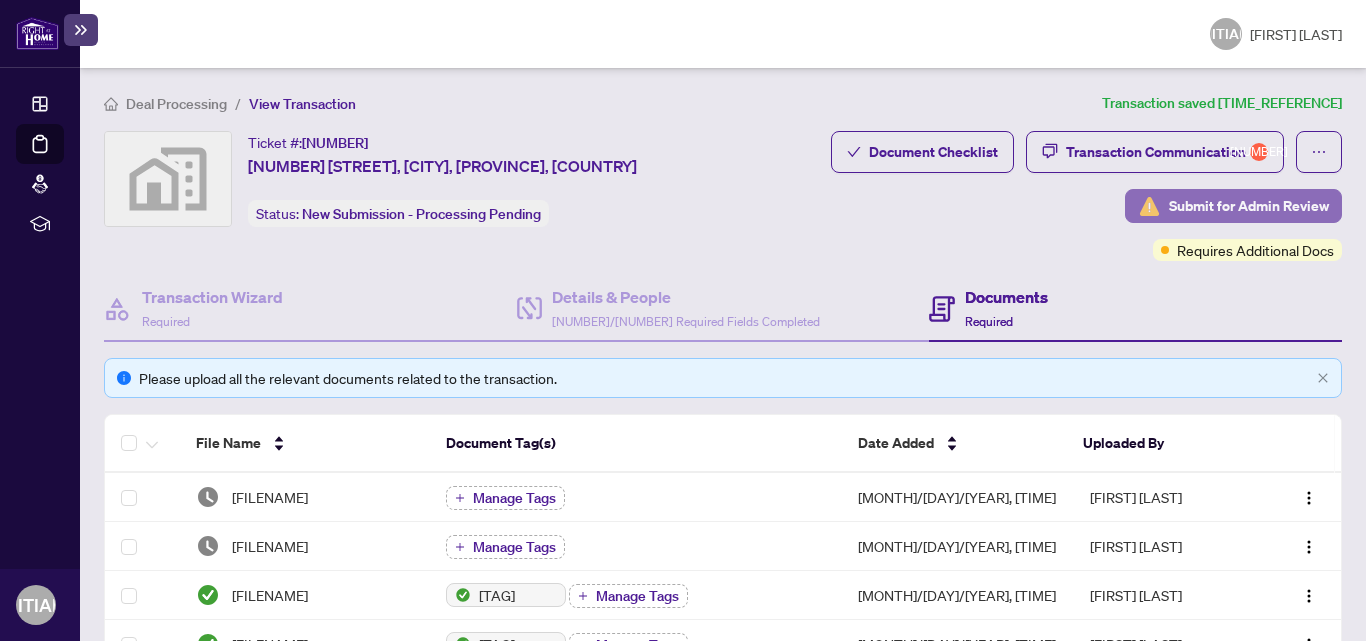 click on "Submit for Admin Review" at bounding box center (1249, 206) 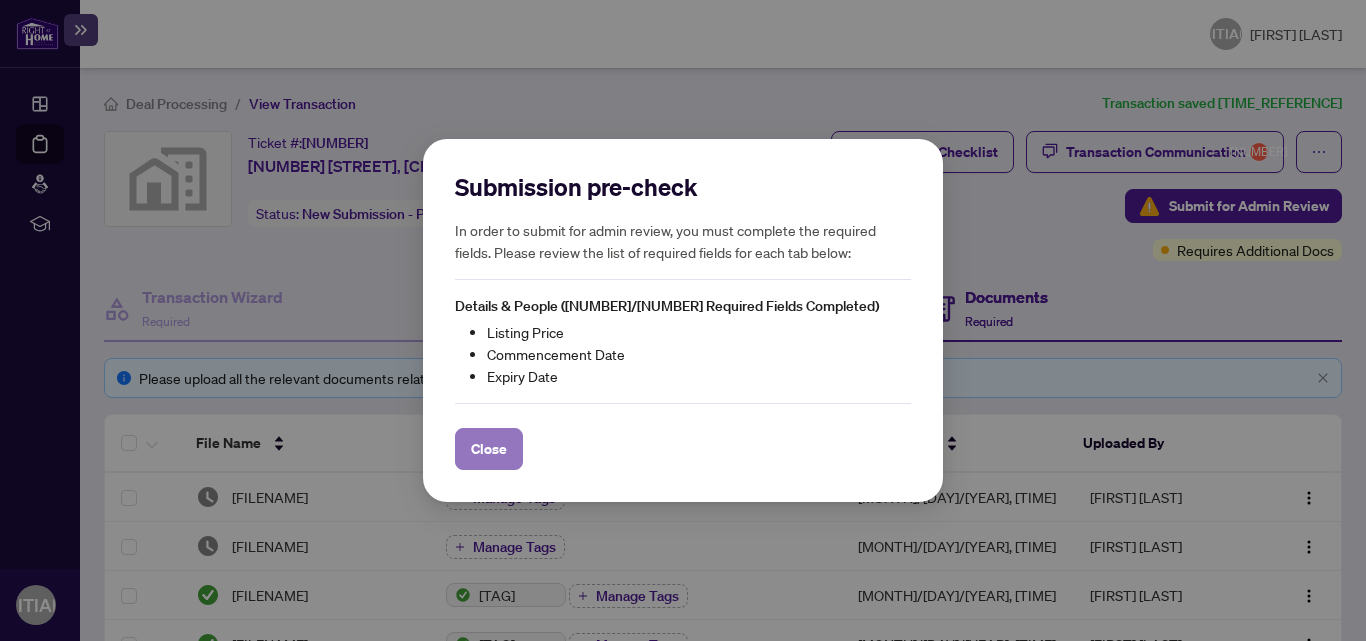 click on "Close" at bounding box center (489, 449) 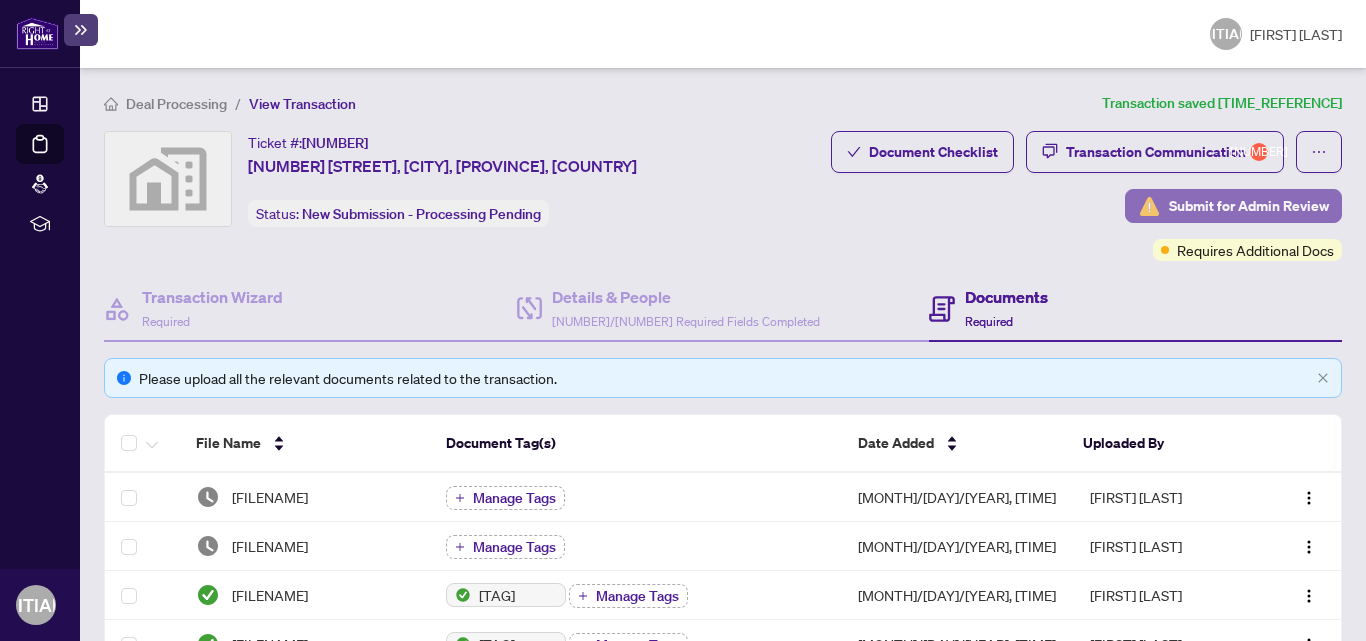 click on "Submit for Admin Review" at bounding box center (1249, 206) 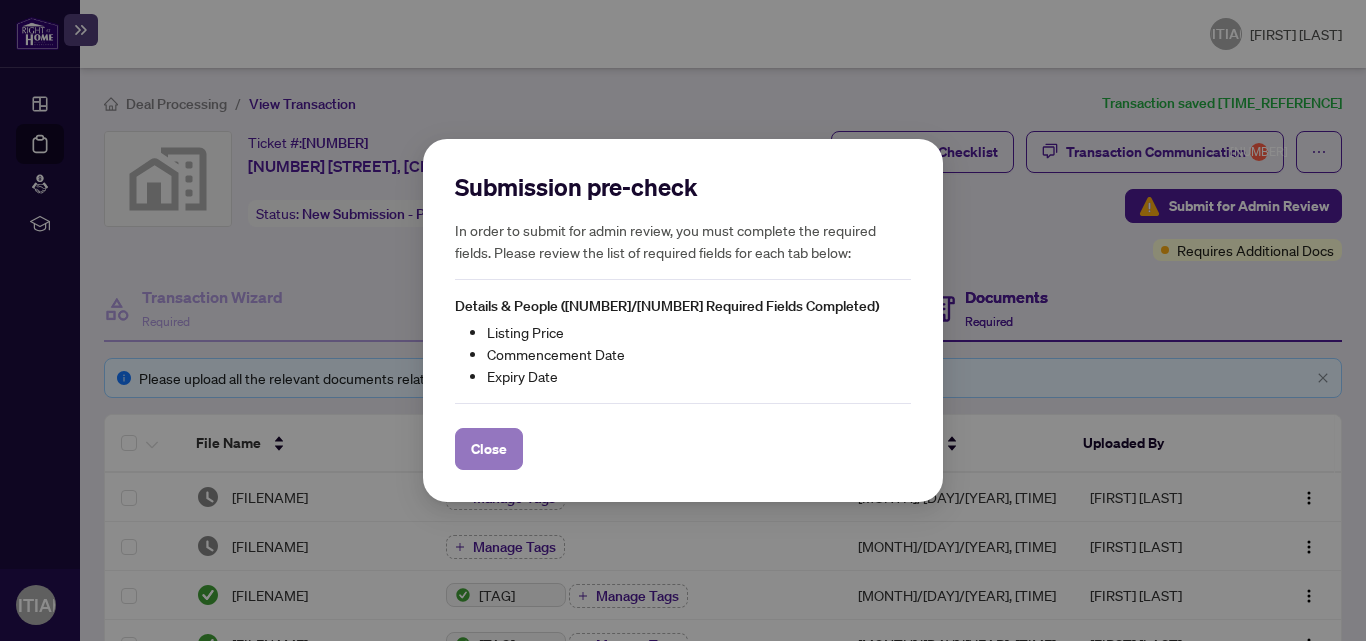 click on "Close" at bounding box center [489, 449] 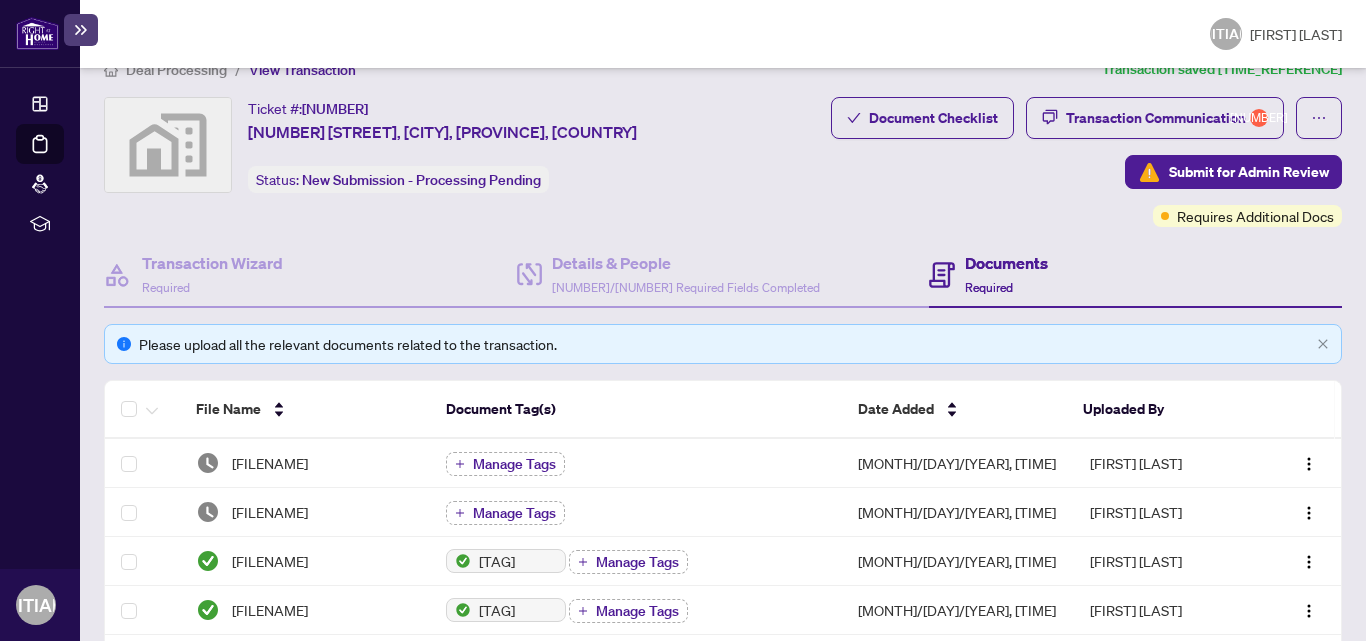 scroll, scrollTop: 0, scrollLeft: 0, axis: both 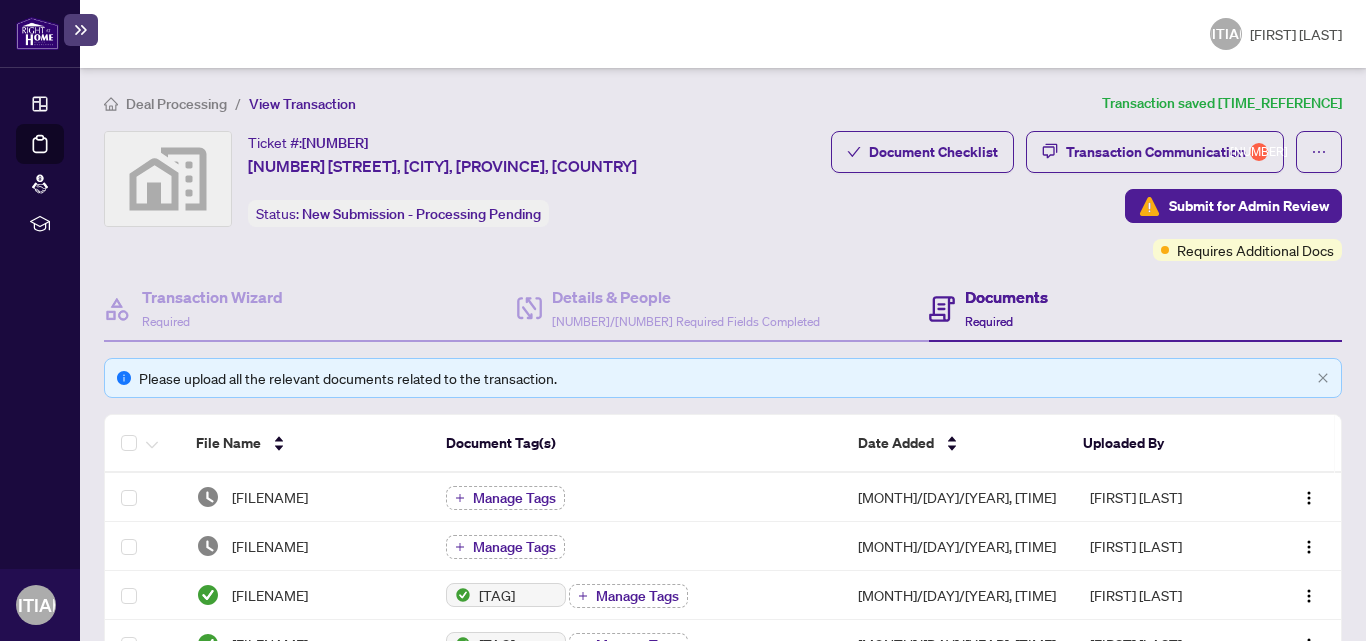 click on "Documents" at bounding box center [1006, 297] 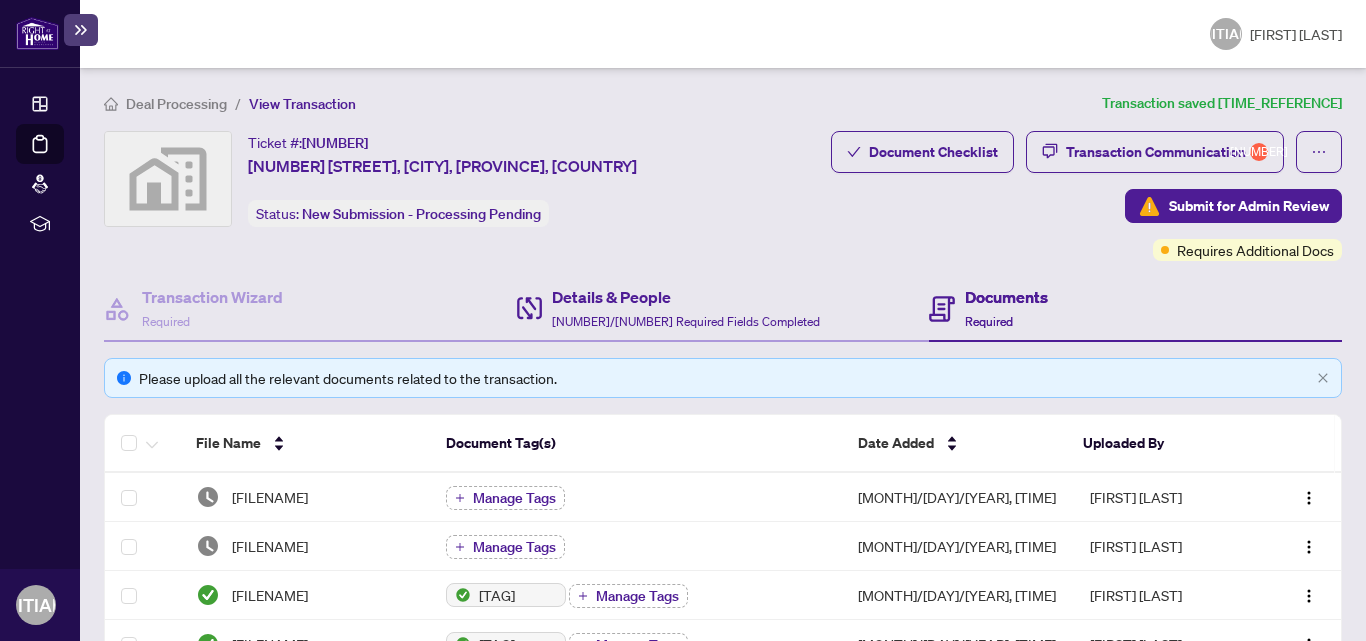 click on "Details & People 0/3 Required Fields Completed" at bounding box center (723, 309) 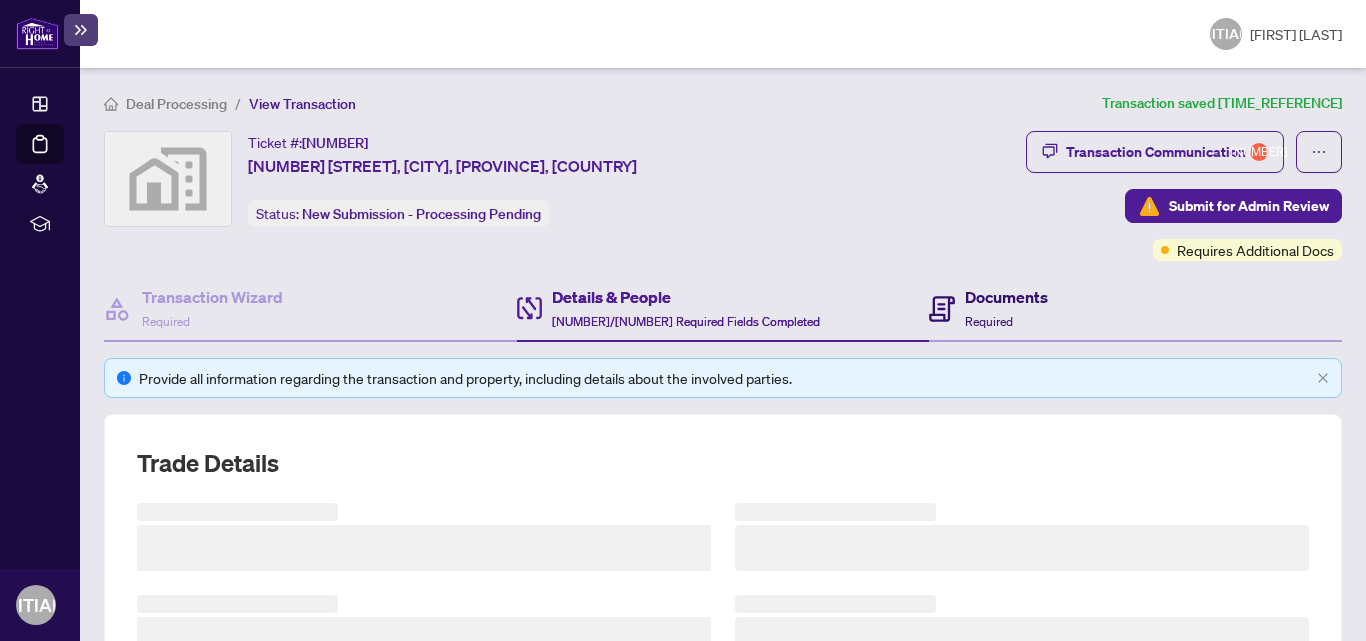 click on "Documents" at bounding box center (1006, 297) 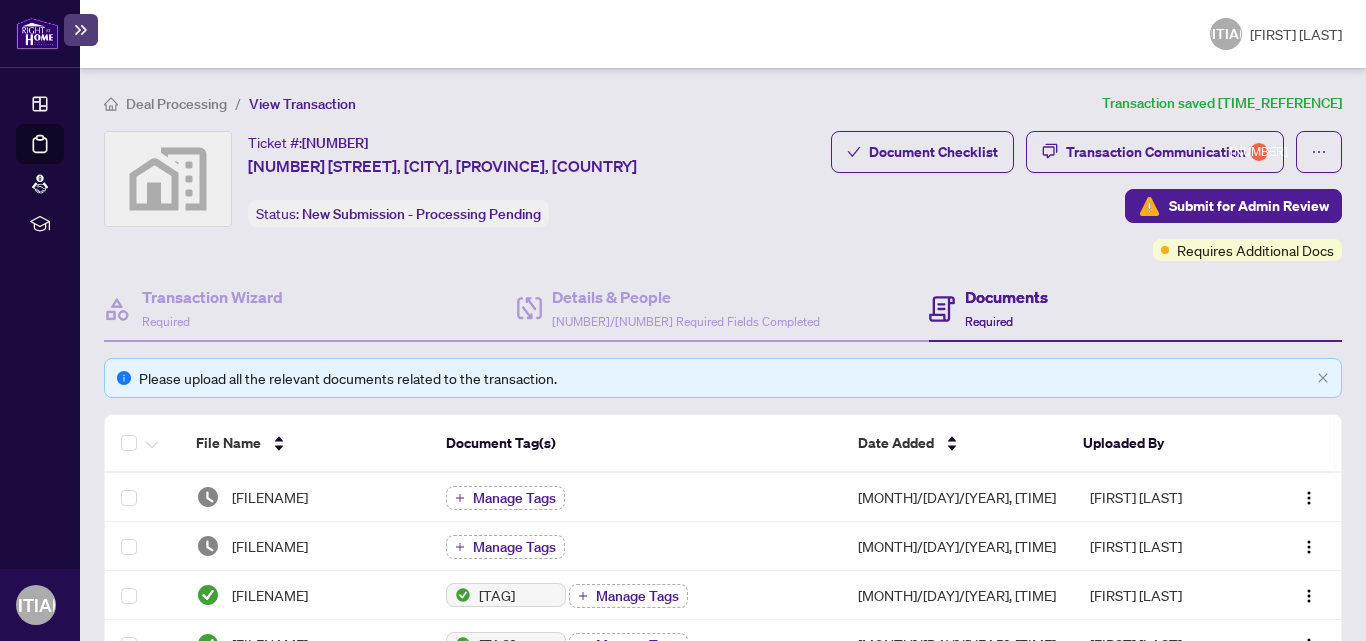 click on "Documents" at bounding box center [1006, 297] 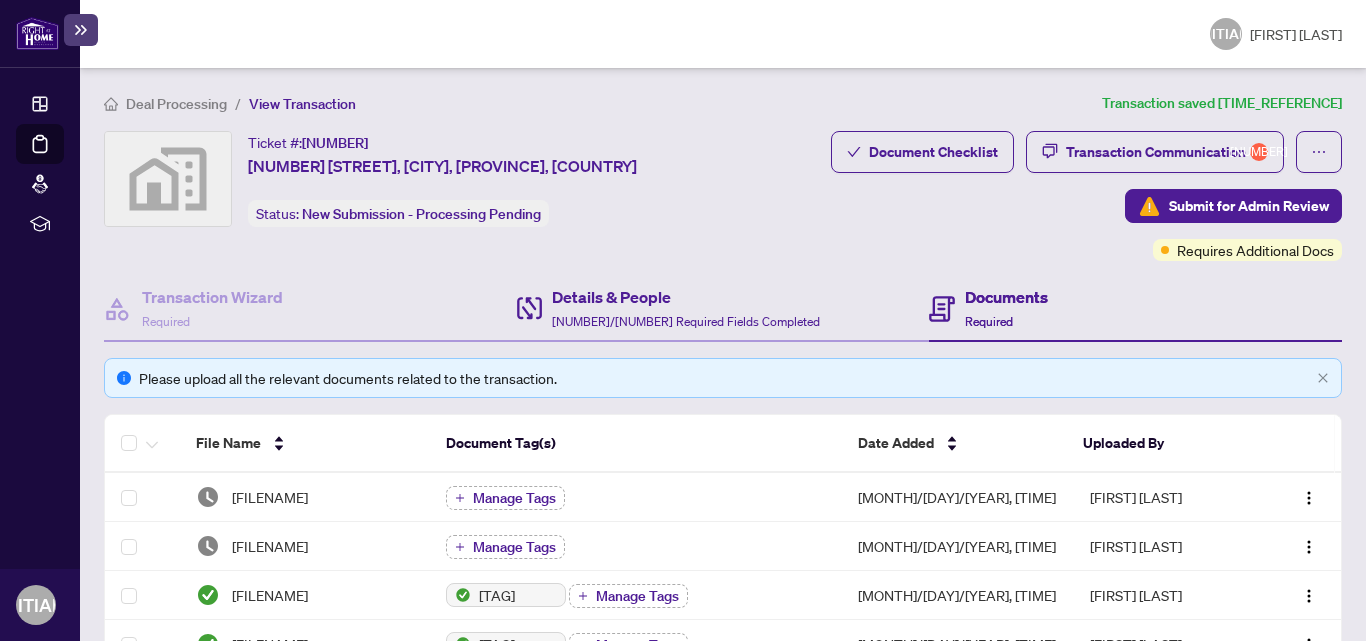 click on "Details & People 0/3 Required Fields Completed" at bounding box center [723, 309] 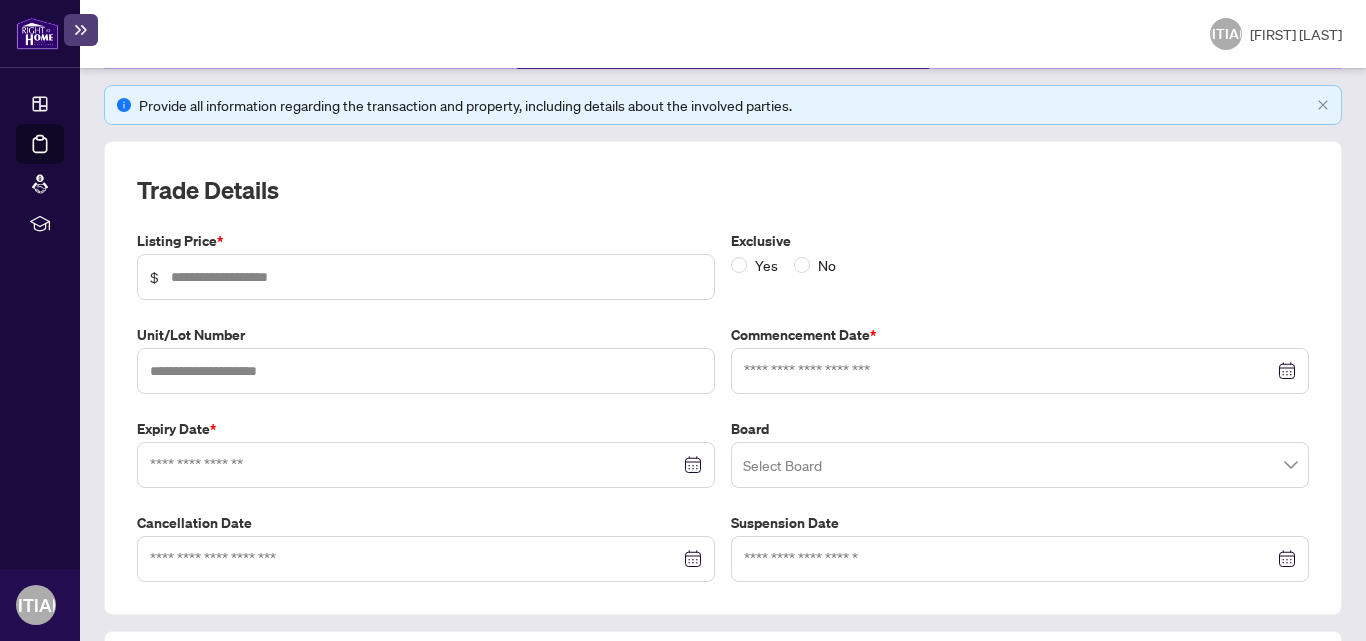 scroll, scrollTop: 300, scrollLeft: 0, axis: vertical 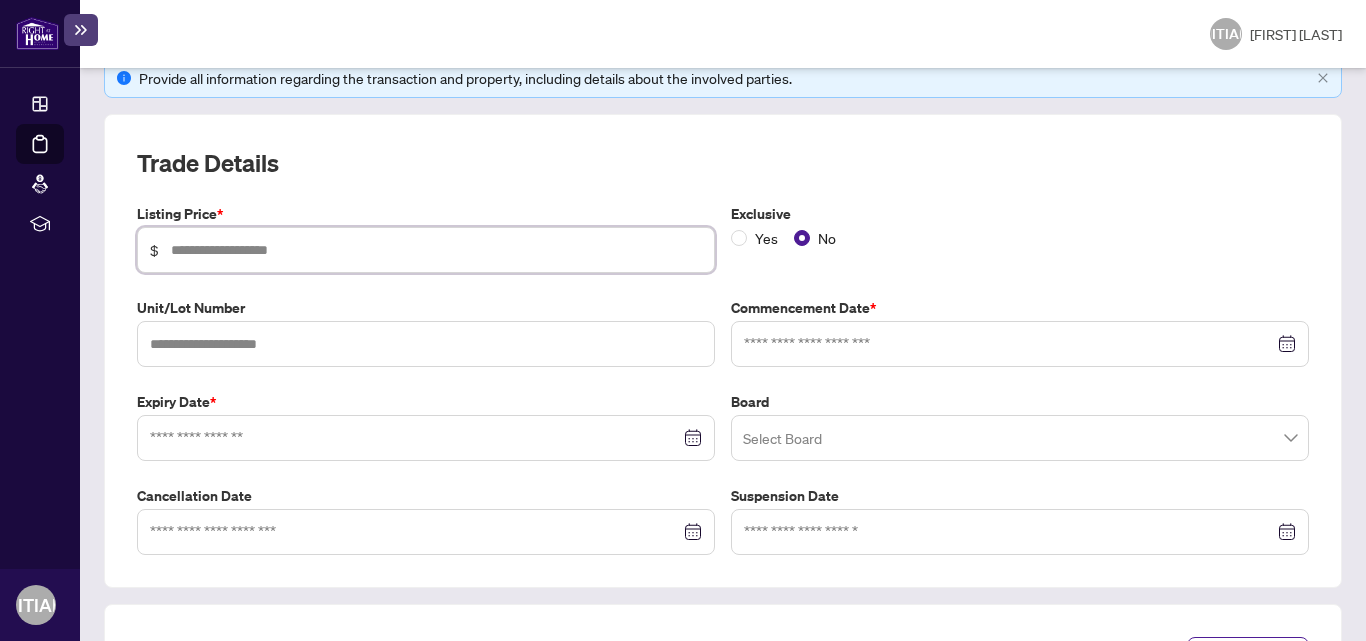 click at bounding box center [436, 250] 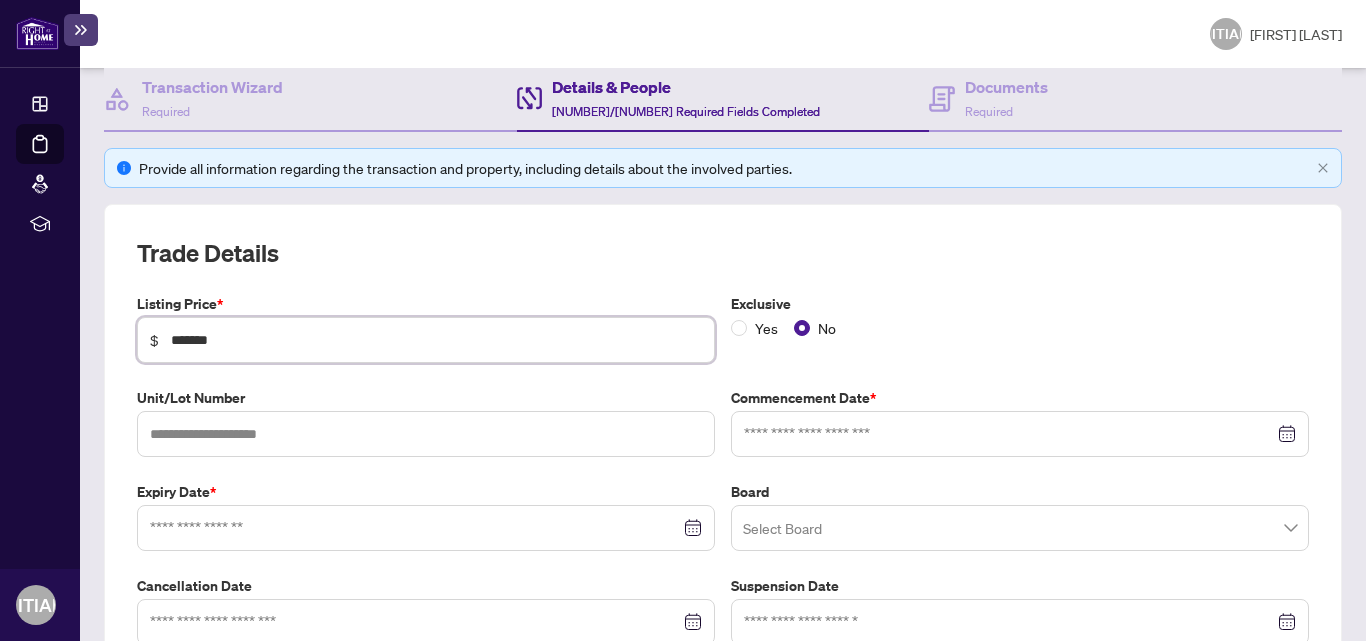 scroll, scrollTop: 410, scrollLeft: 0, axis: vertical 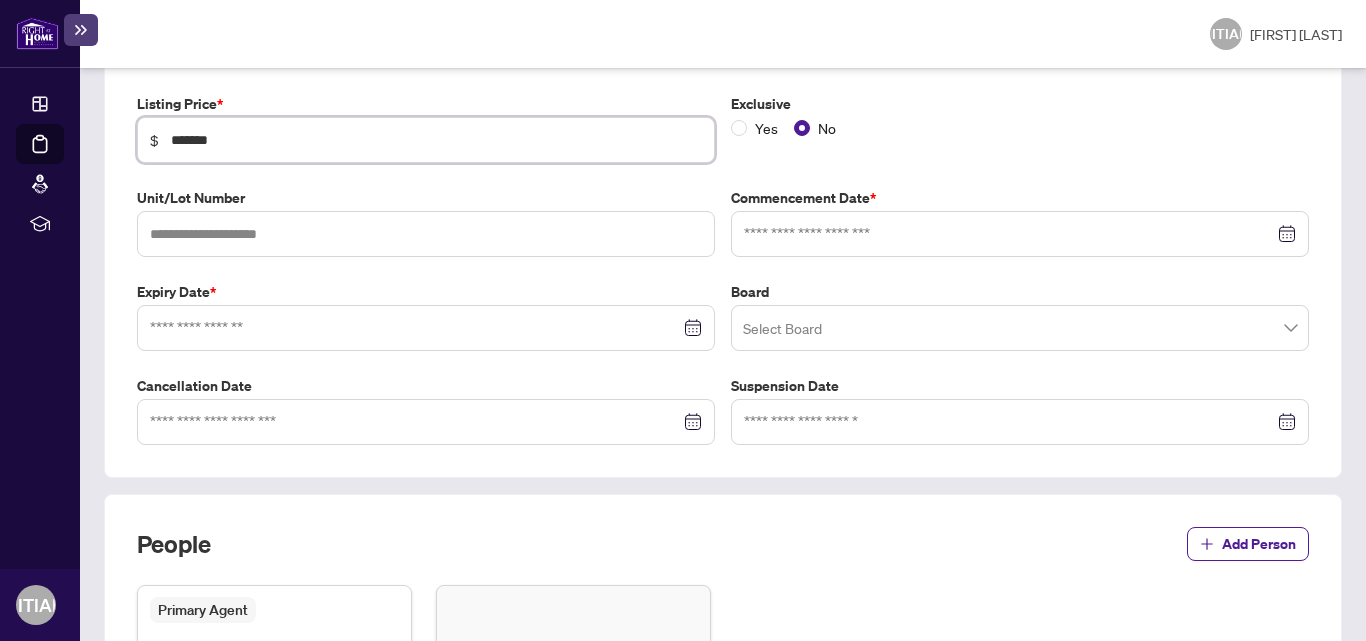 type on "*******" 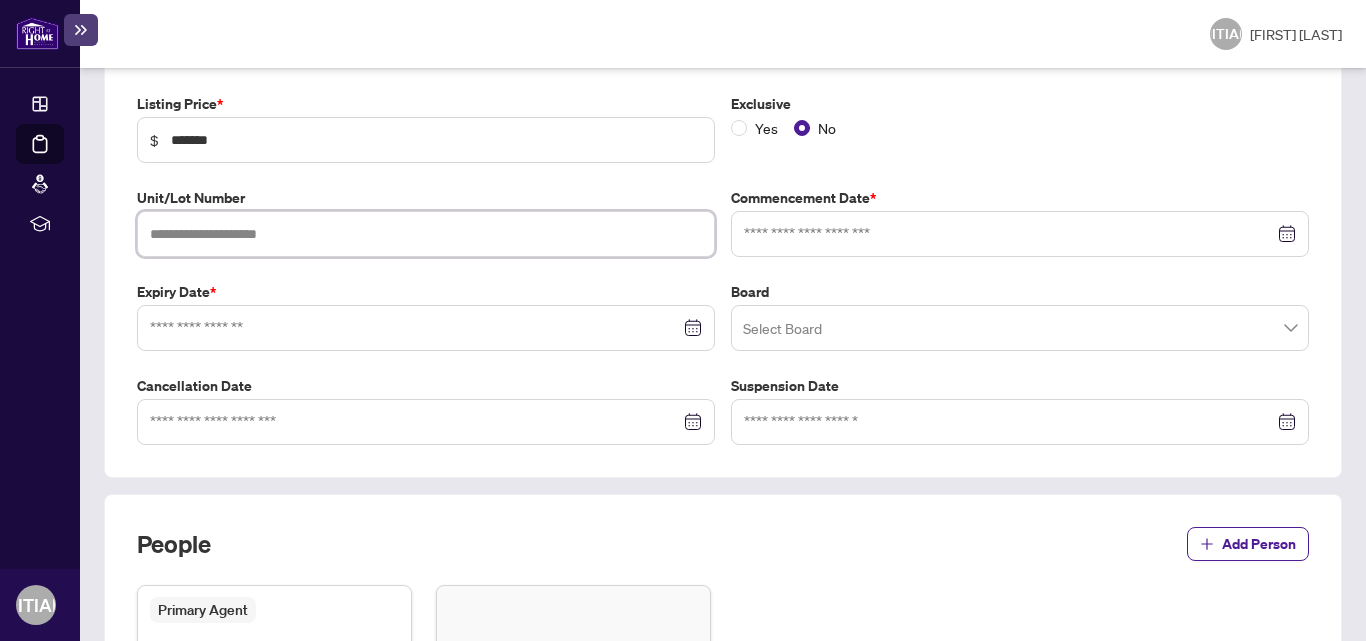 click at bounding box center [426, 234] 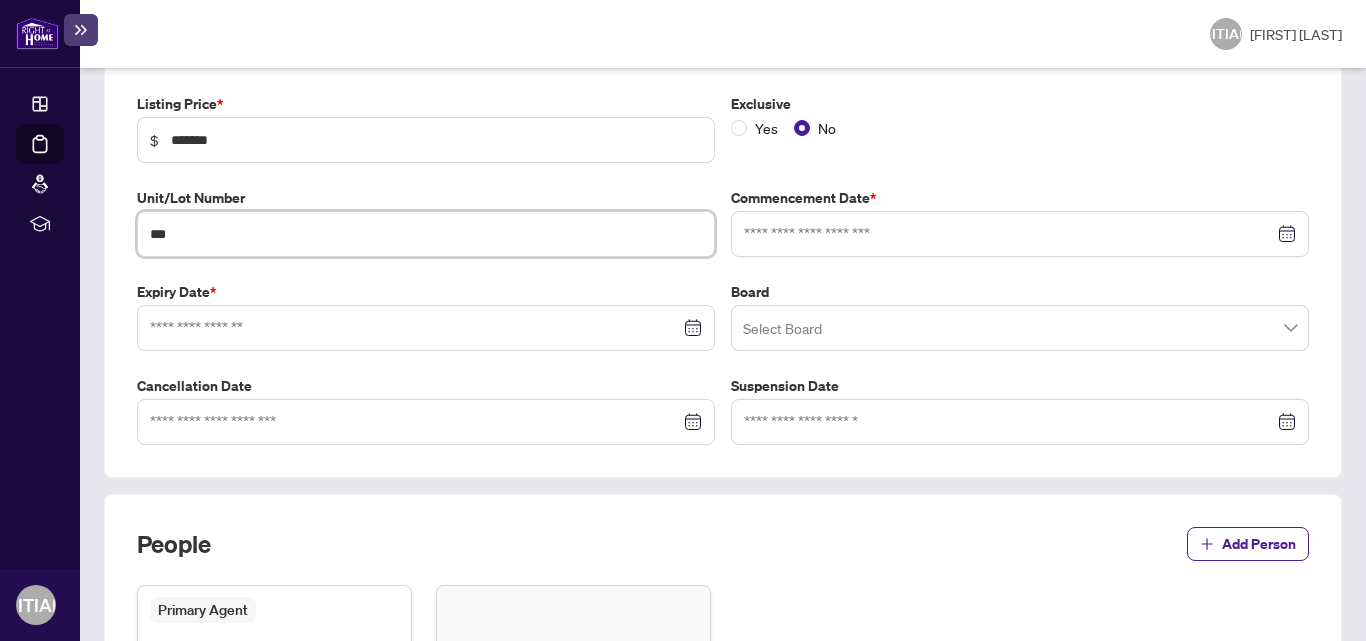 type on "***" 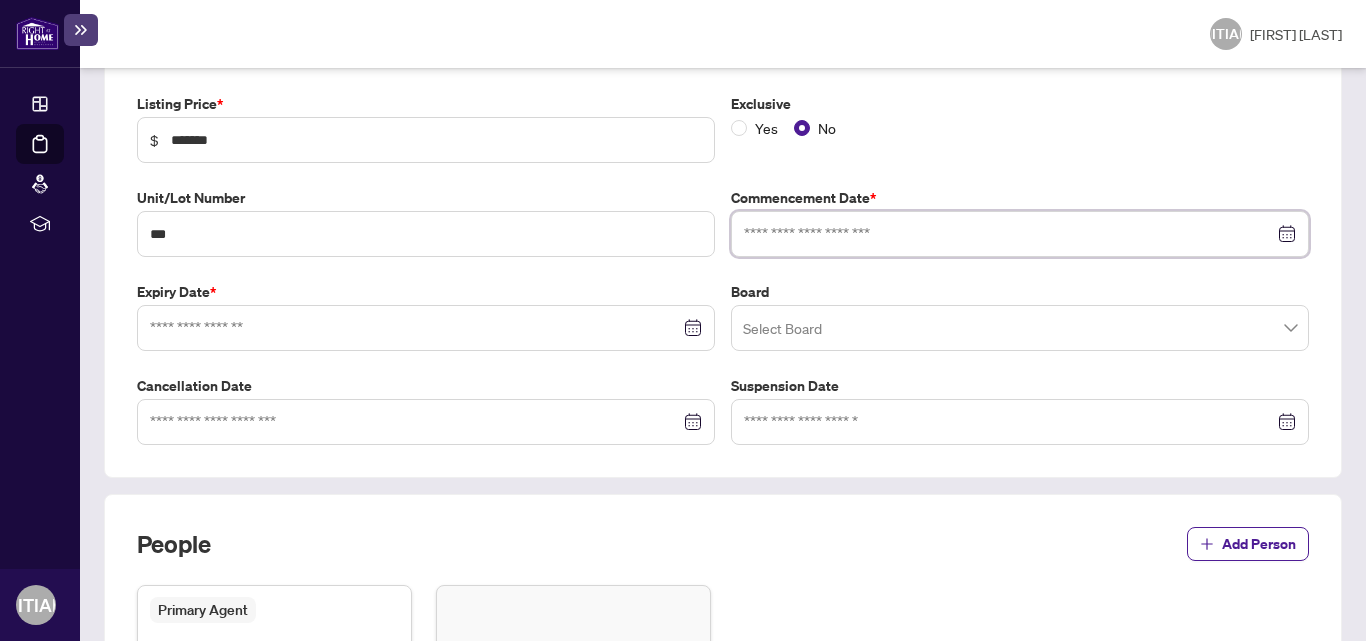 click at bounding box center [1009, 234] 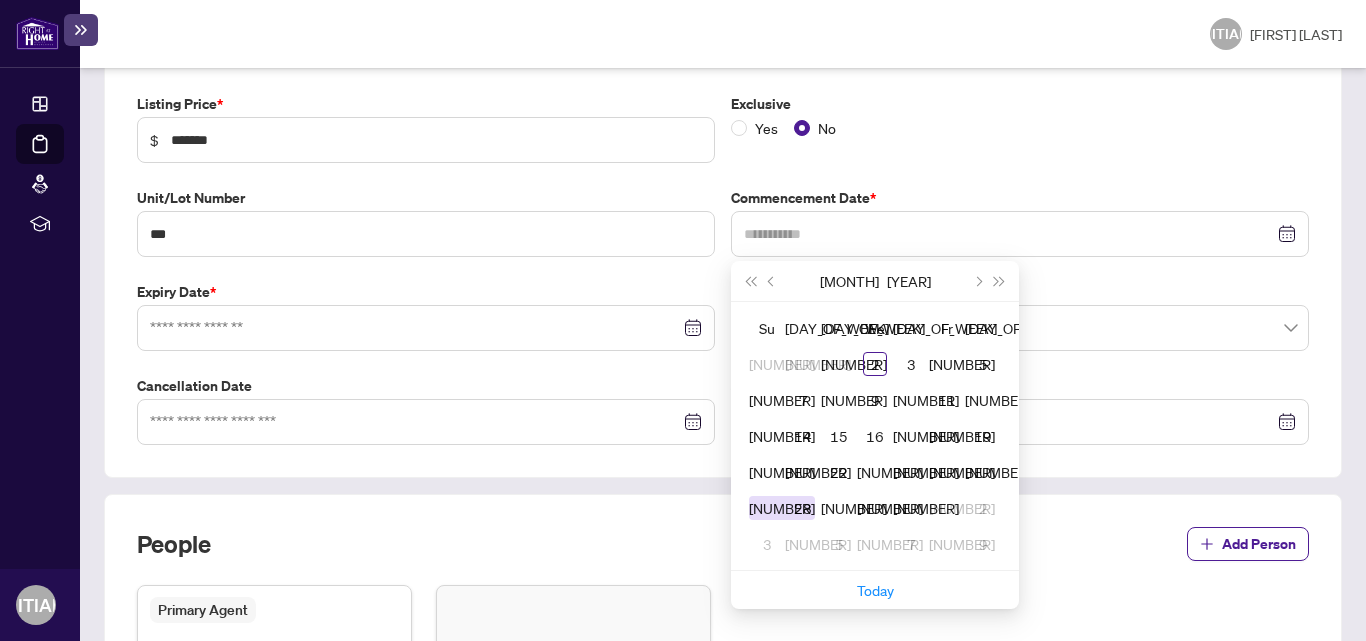 click on "[NUMBER]" at bounding box center [782, 508] 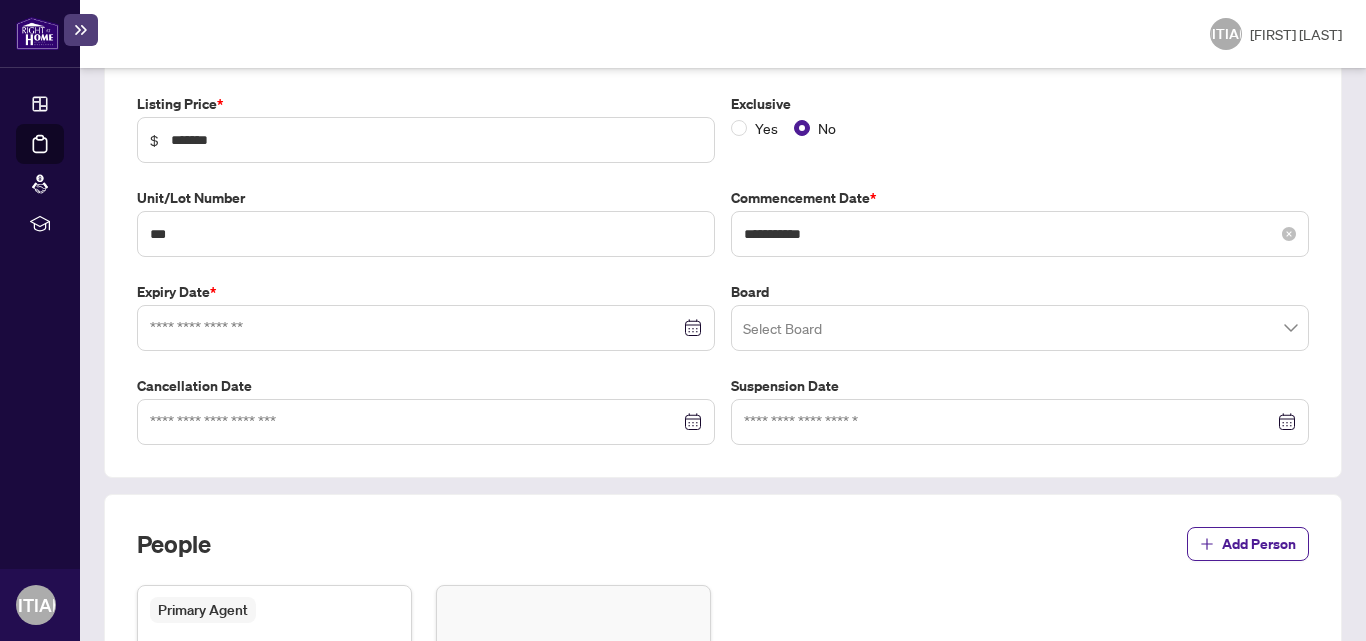 click at bounding box center (1289, 234) 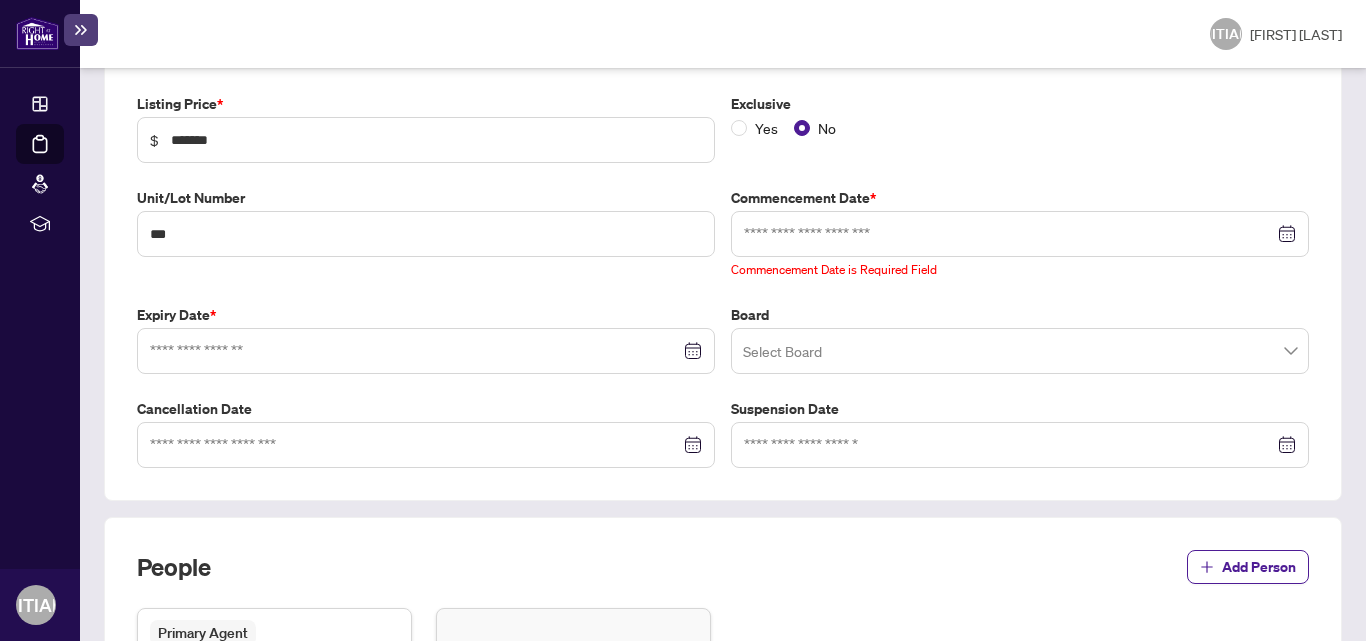 click at bounding box center (1020, 234) 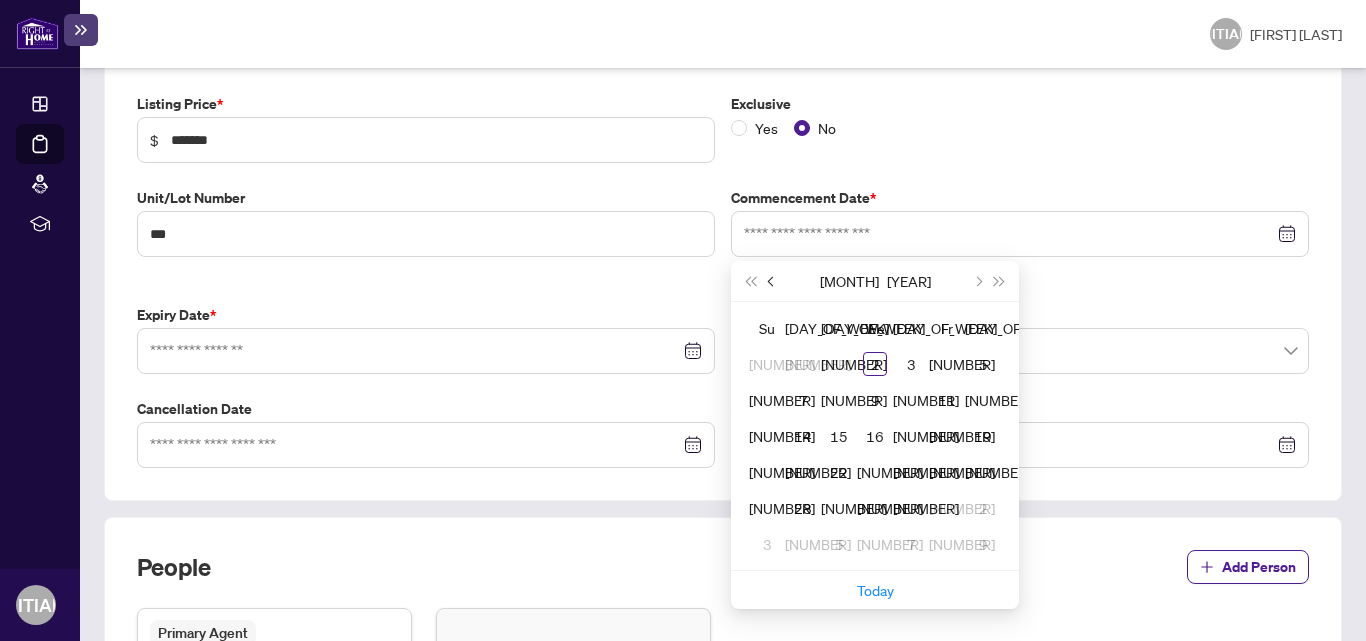 click at bounding box center (772, 281) 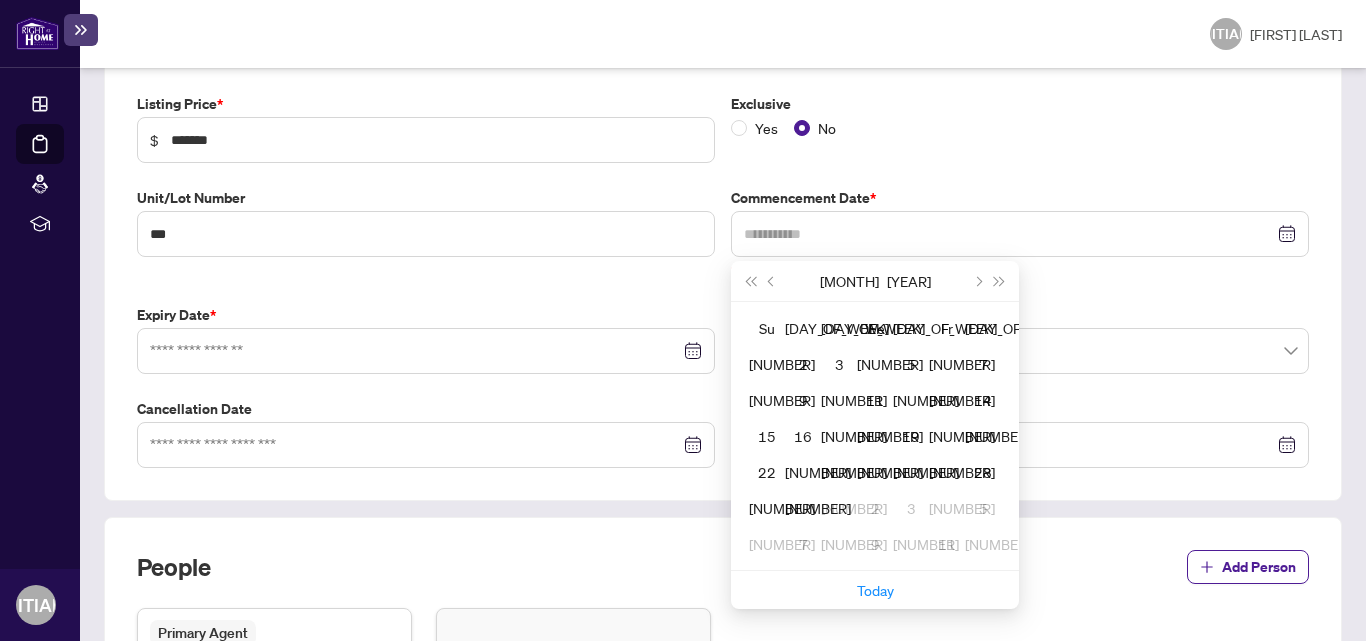 drag, startPoint x: 940, startPoint y: 474, endPoint x: 935, endPoint y: 464, distance: 11.18034 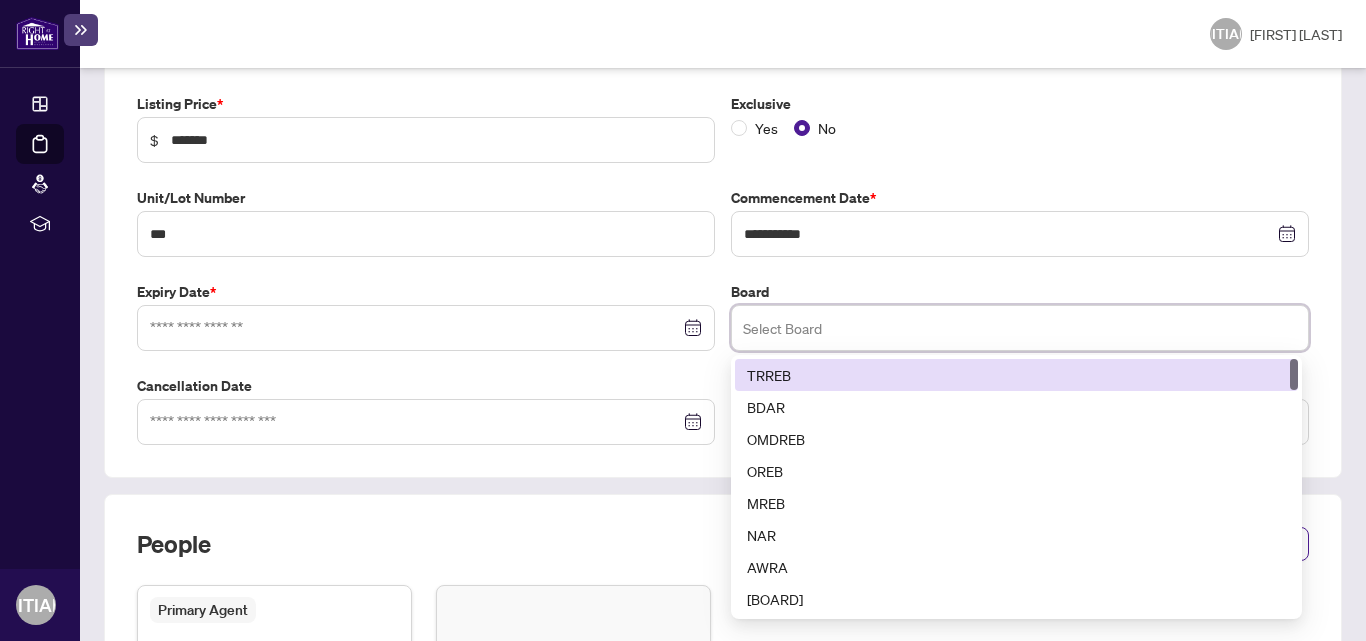 click at bounding box center (1020, 328) 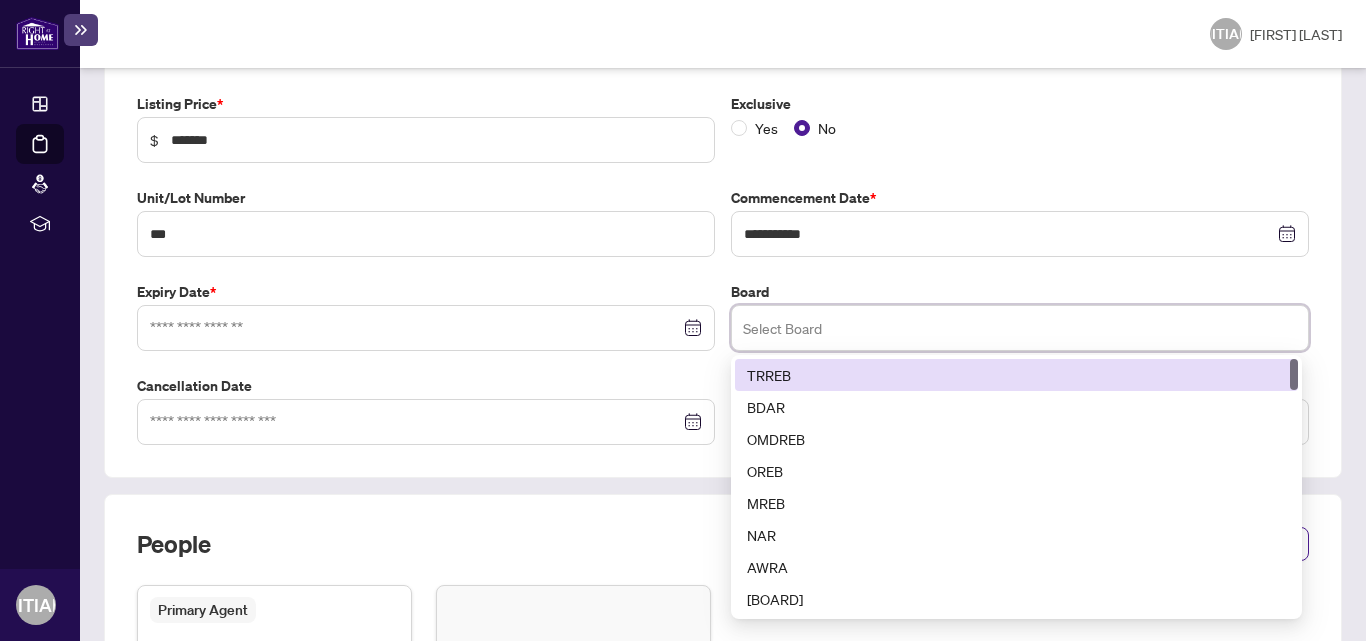 click on "TRREB" at bounding box center [1016, 375] 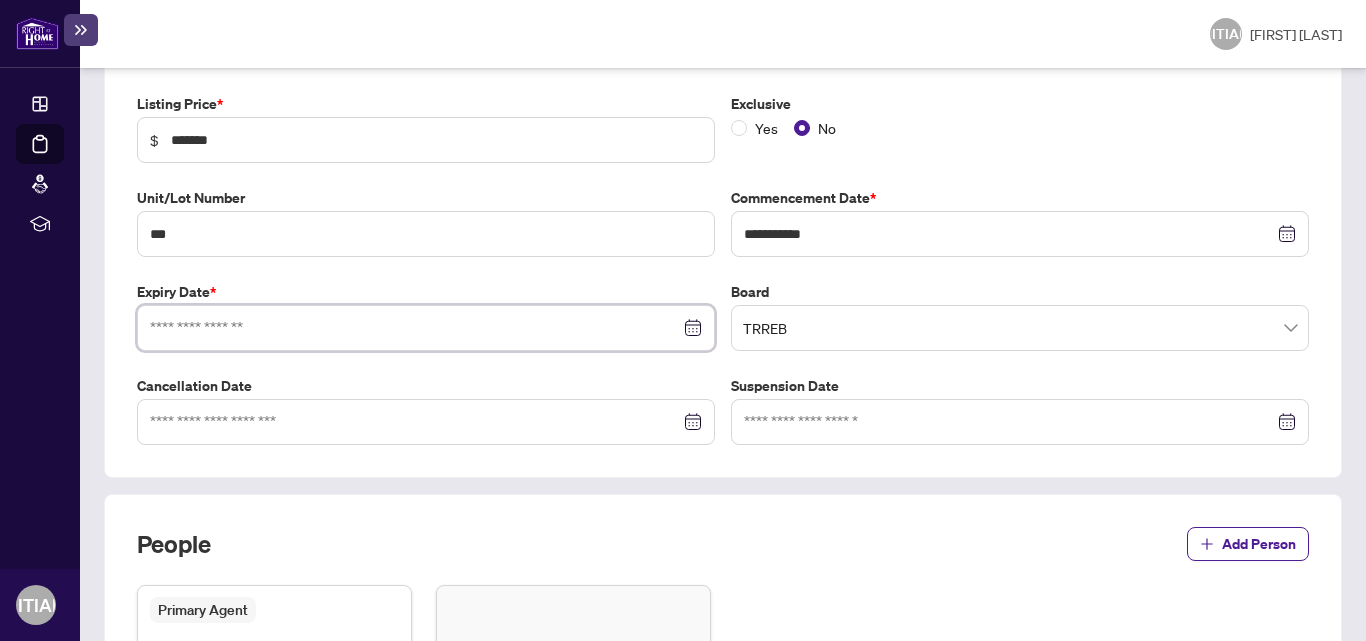 click at bounding box center [415, 328] 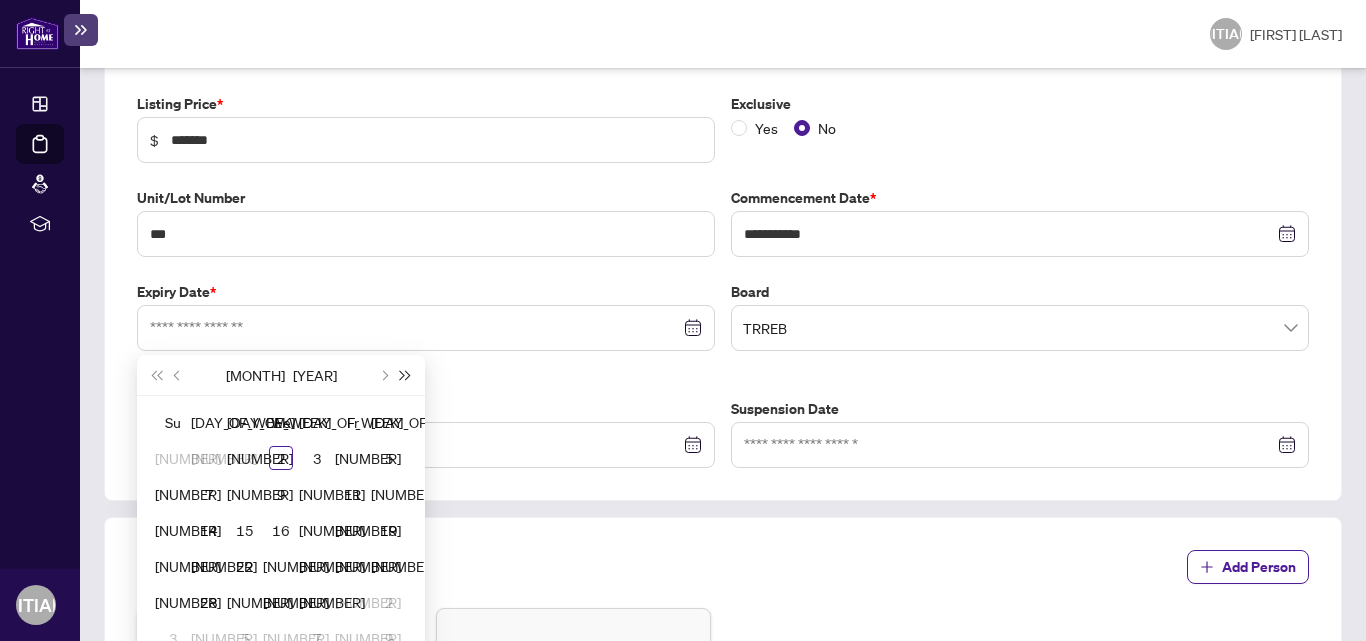 click at bounding box center [0, 0] 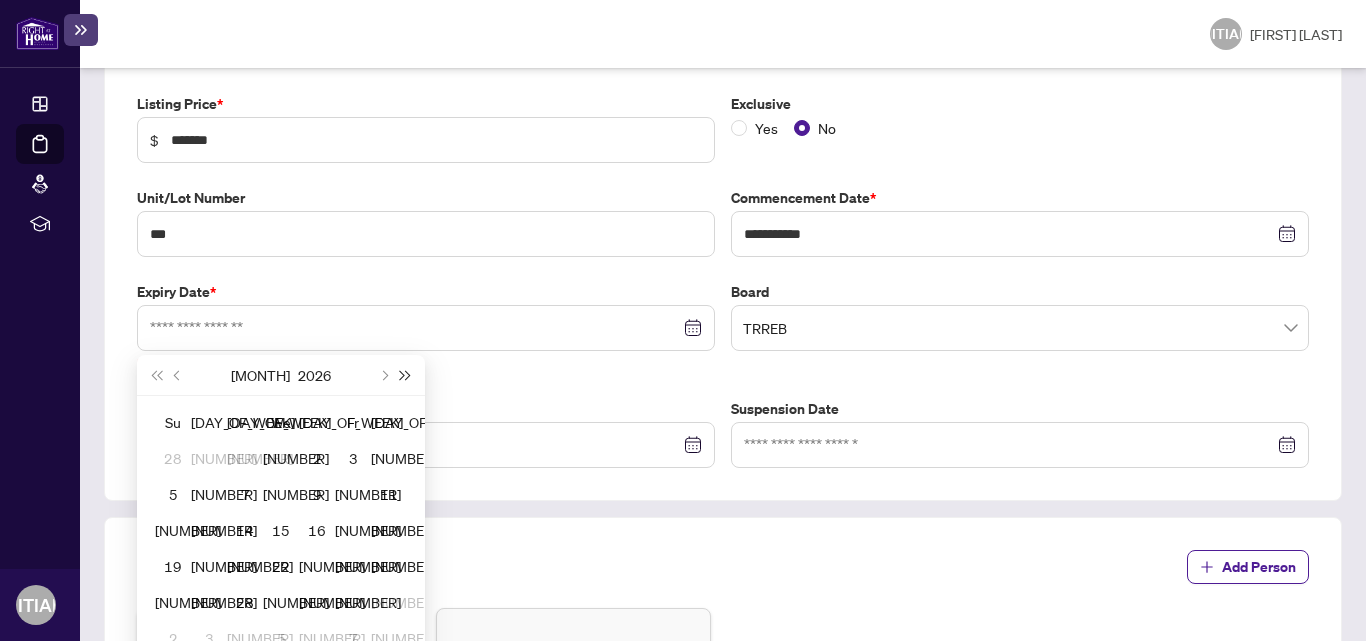 click at bounding box center [0, 0] 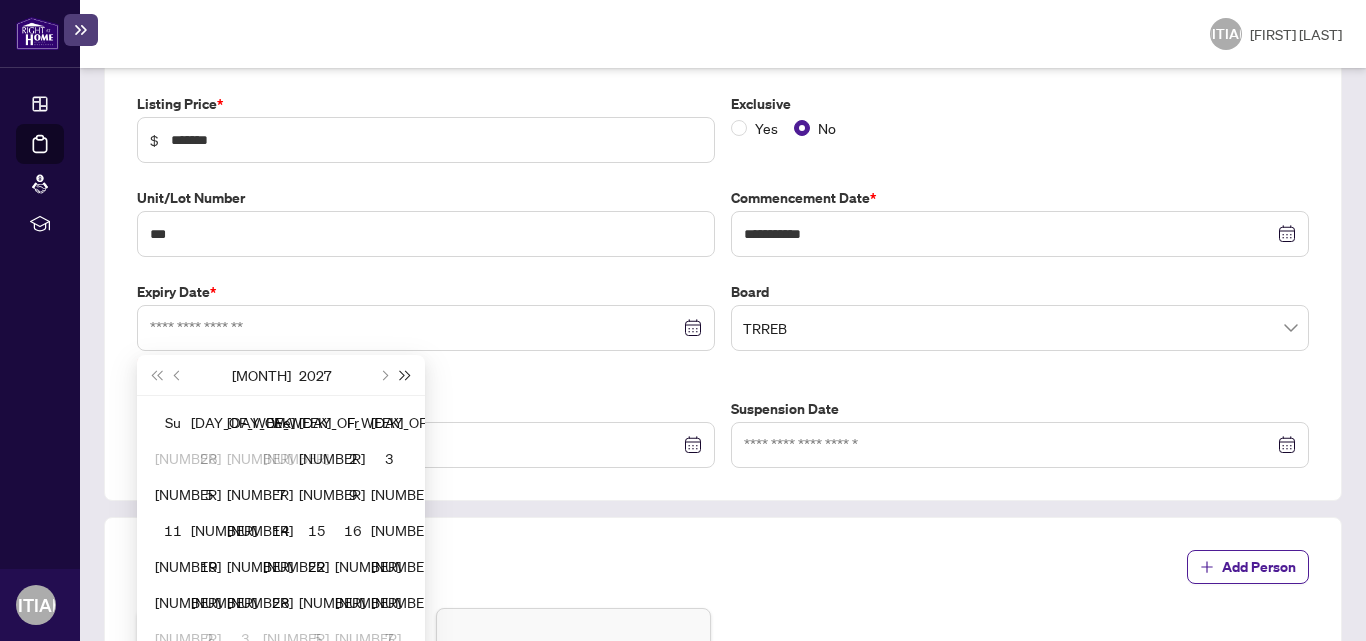 click at bounding box center [0, 0] 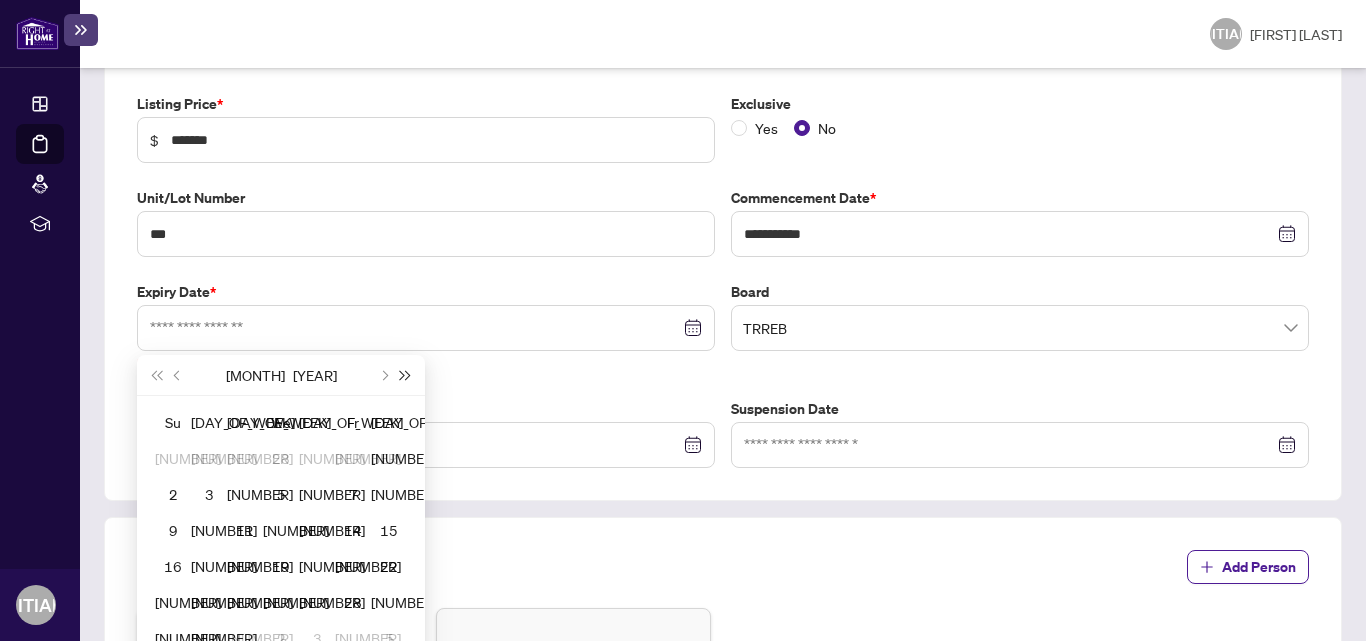 click at bounding box center (0, 0) 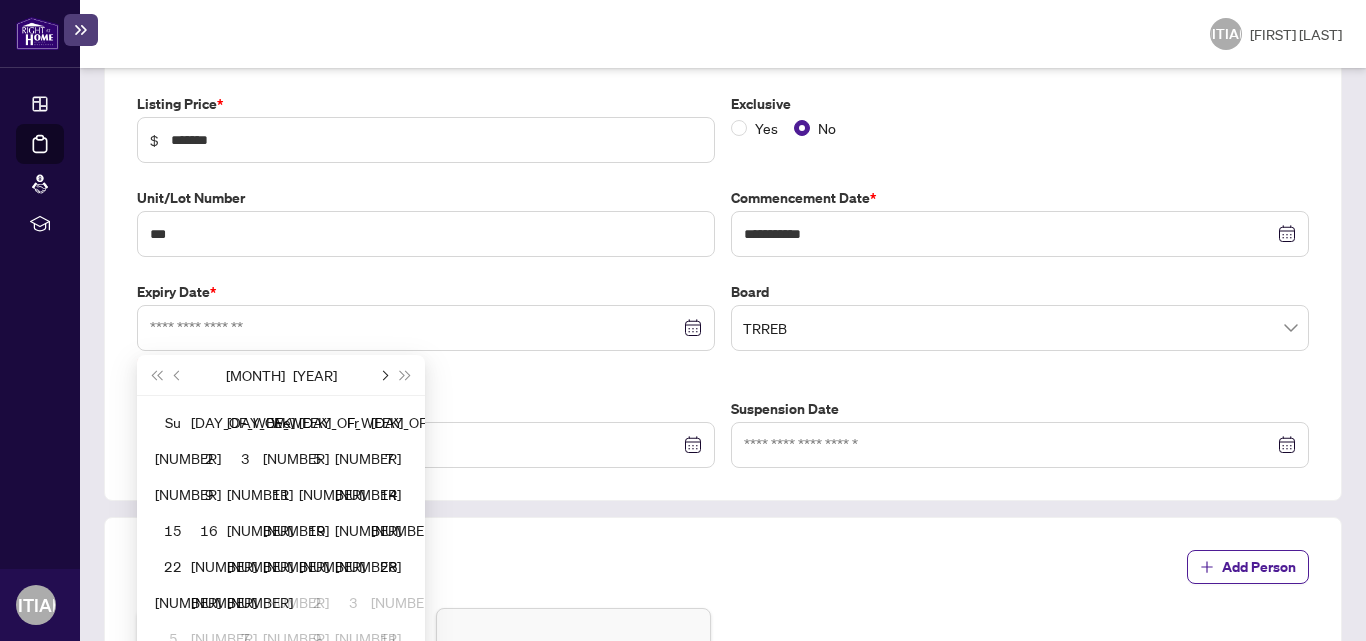 click at bounding box center (0, 0) 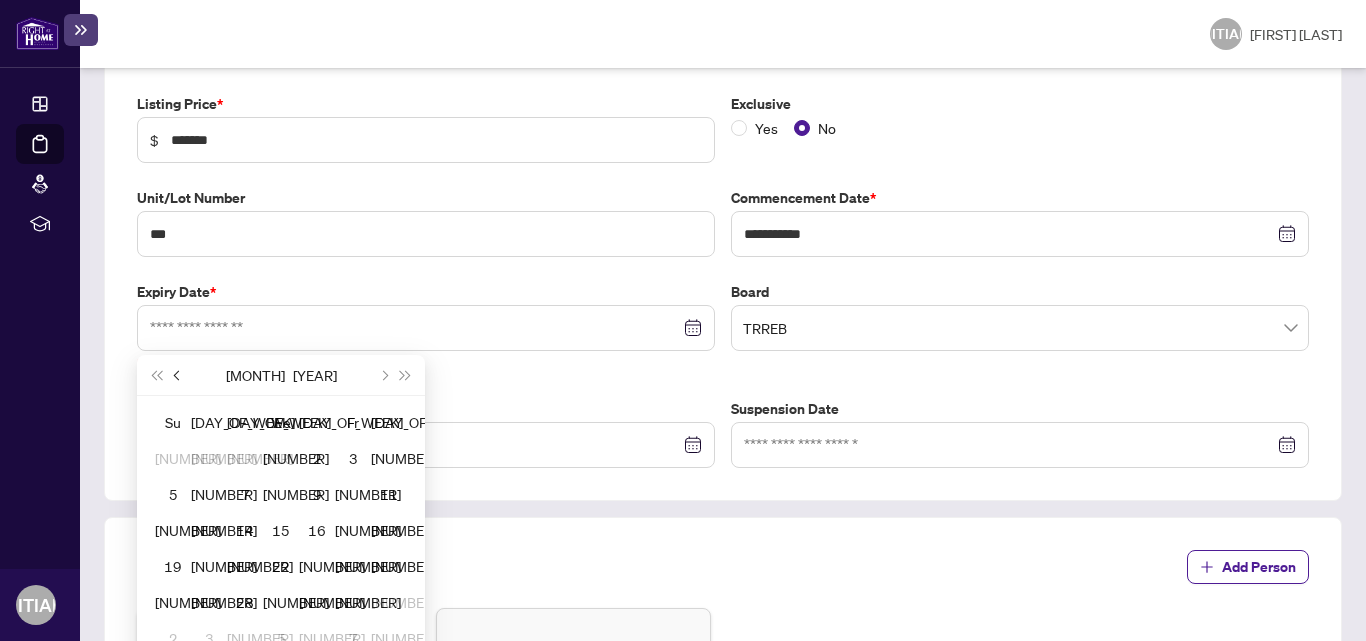 click at bounding box center (0, 0) 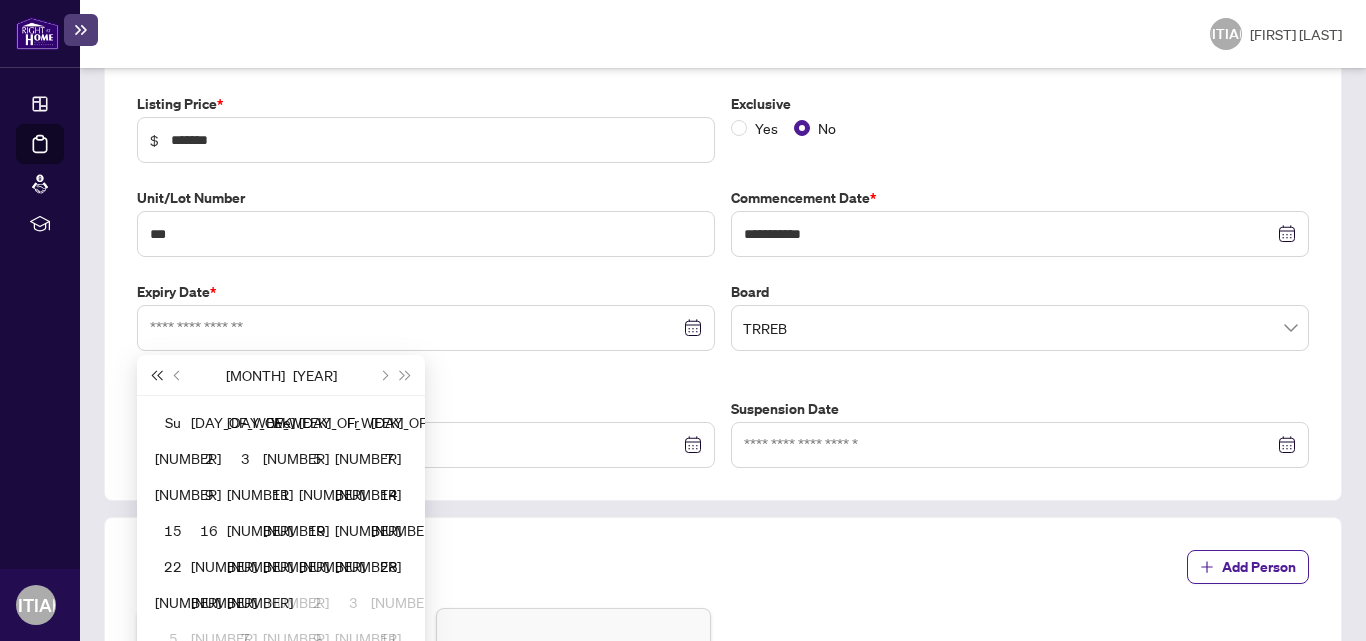 click at bounding box center [0, 0] 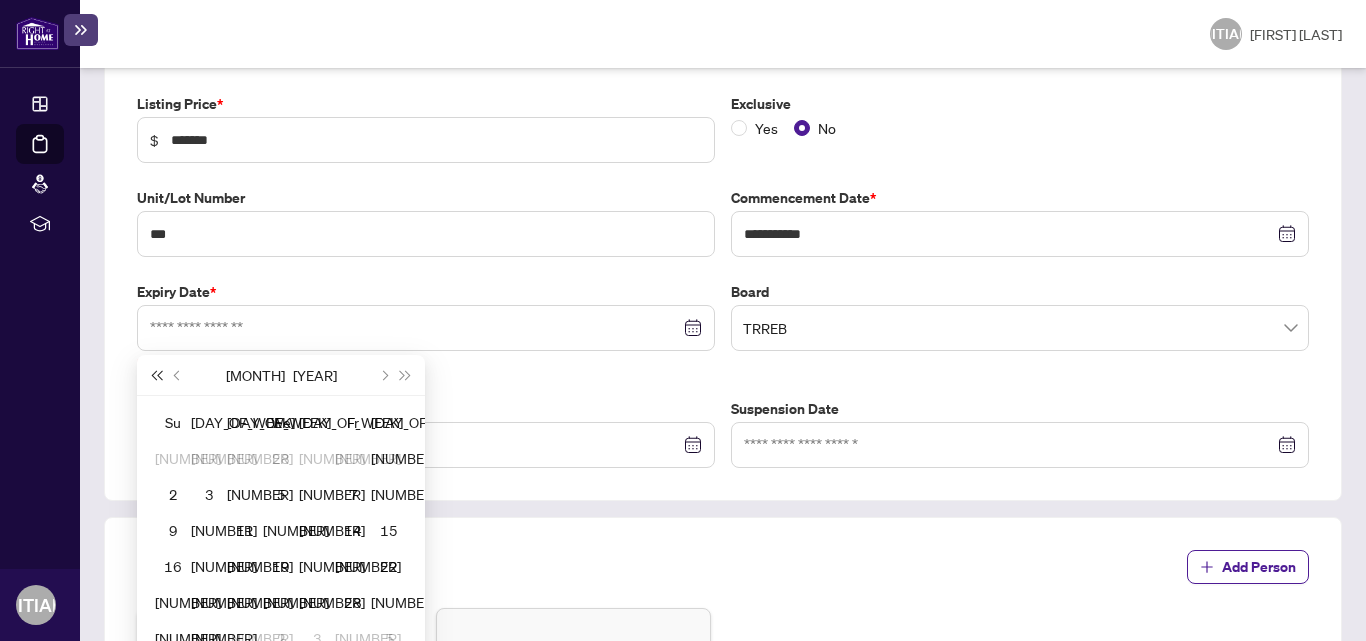 click at bounding box center [0, 0] 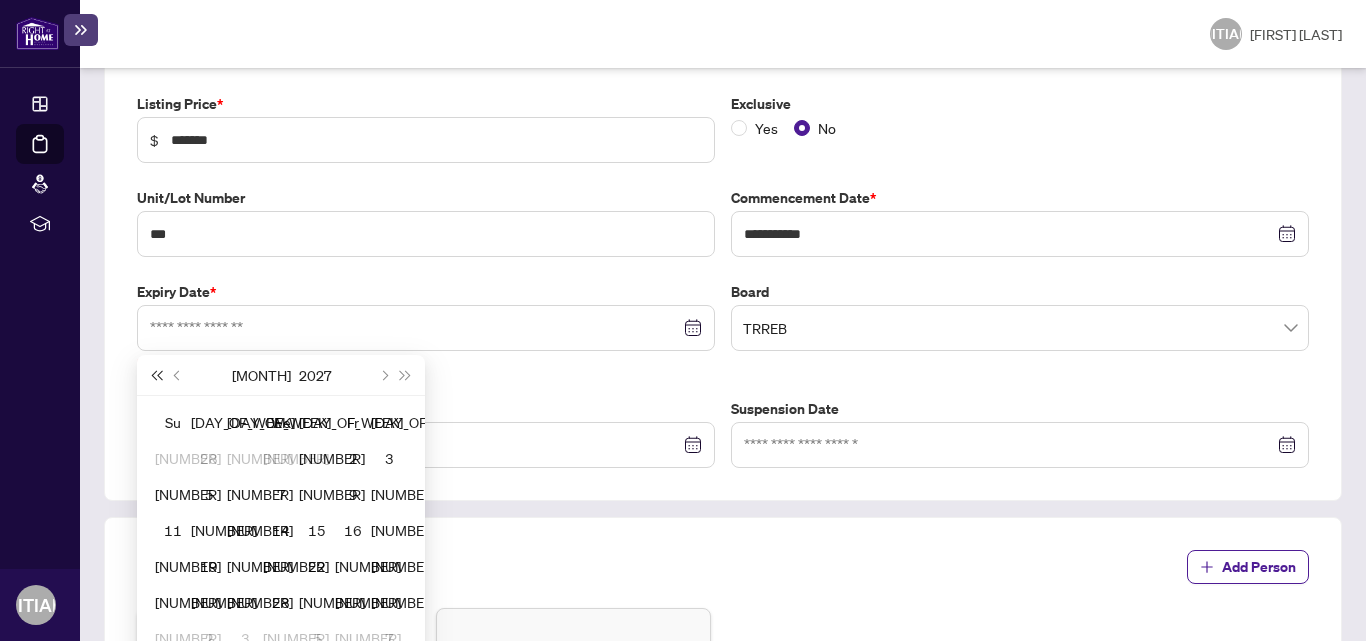click at bounding box center [0, 0] 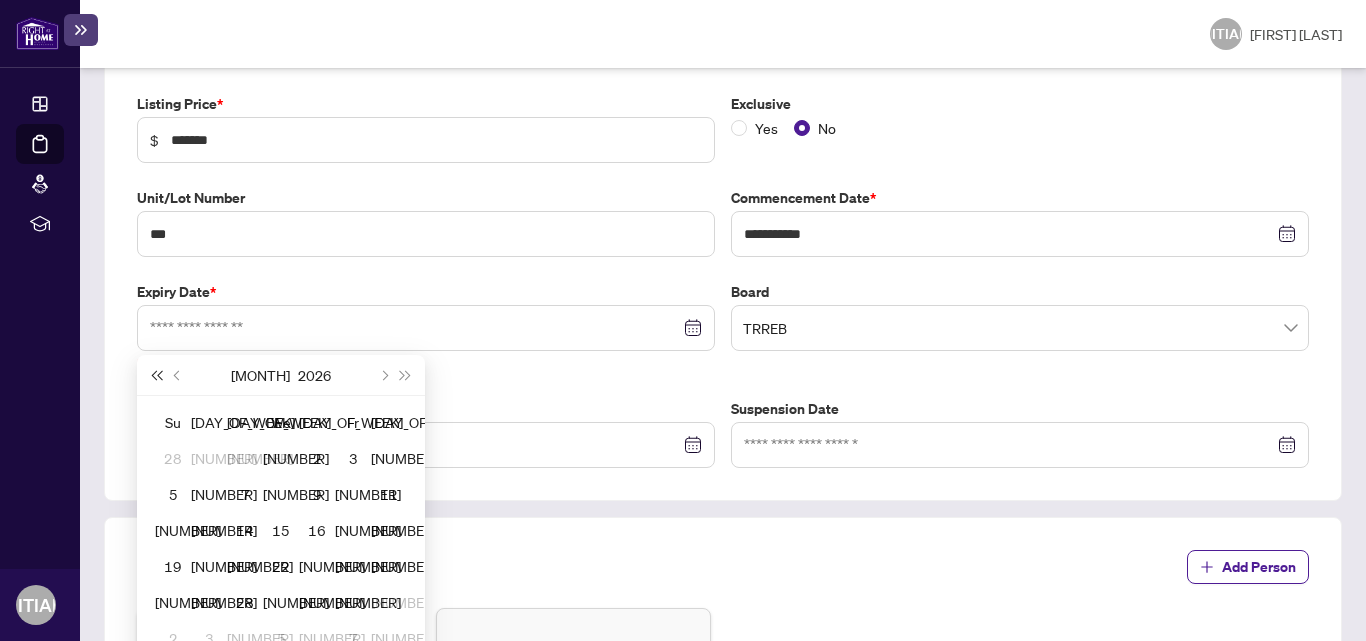 click at bounding box center [0, 0] 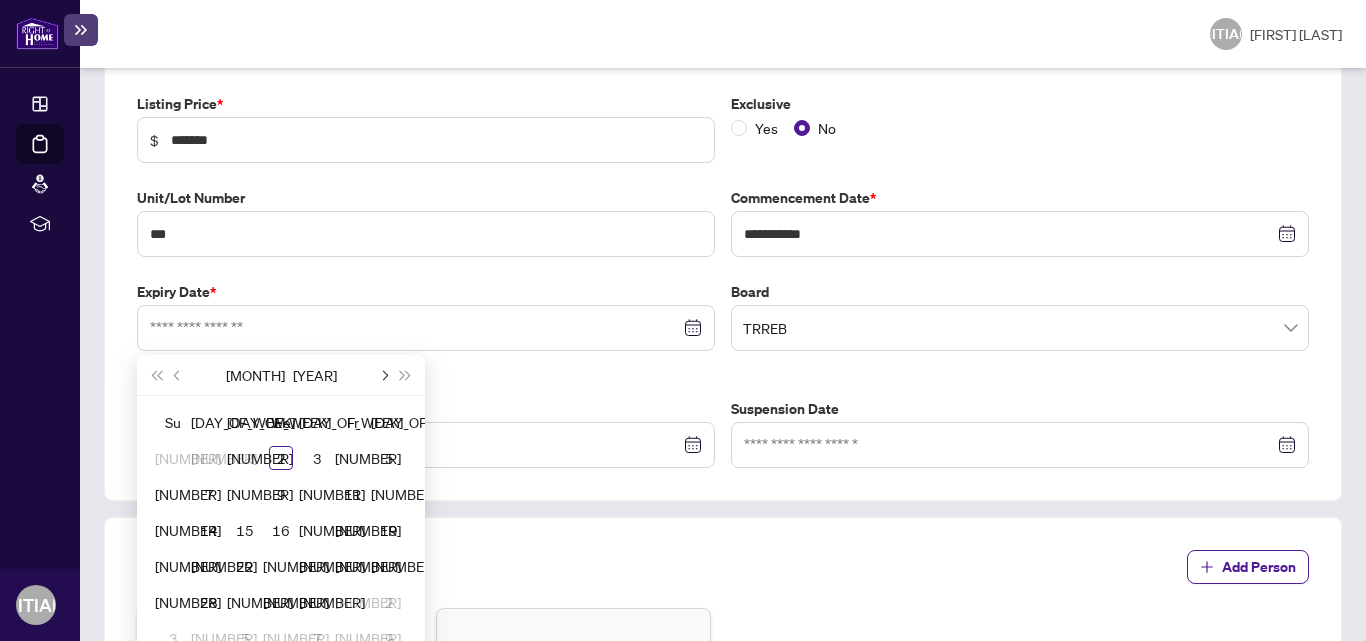click at bounding box center [0, 0] 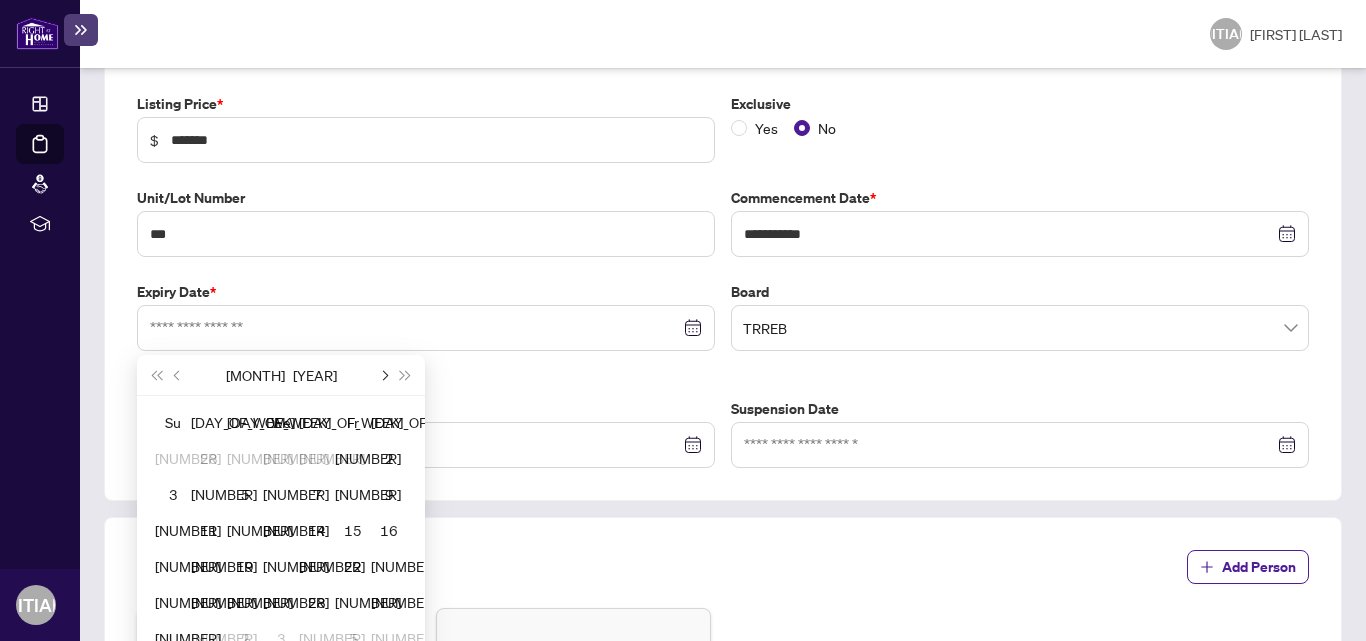 click at bounding box center (0, 0) 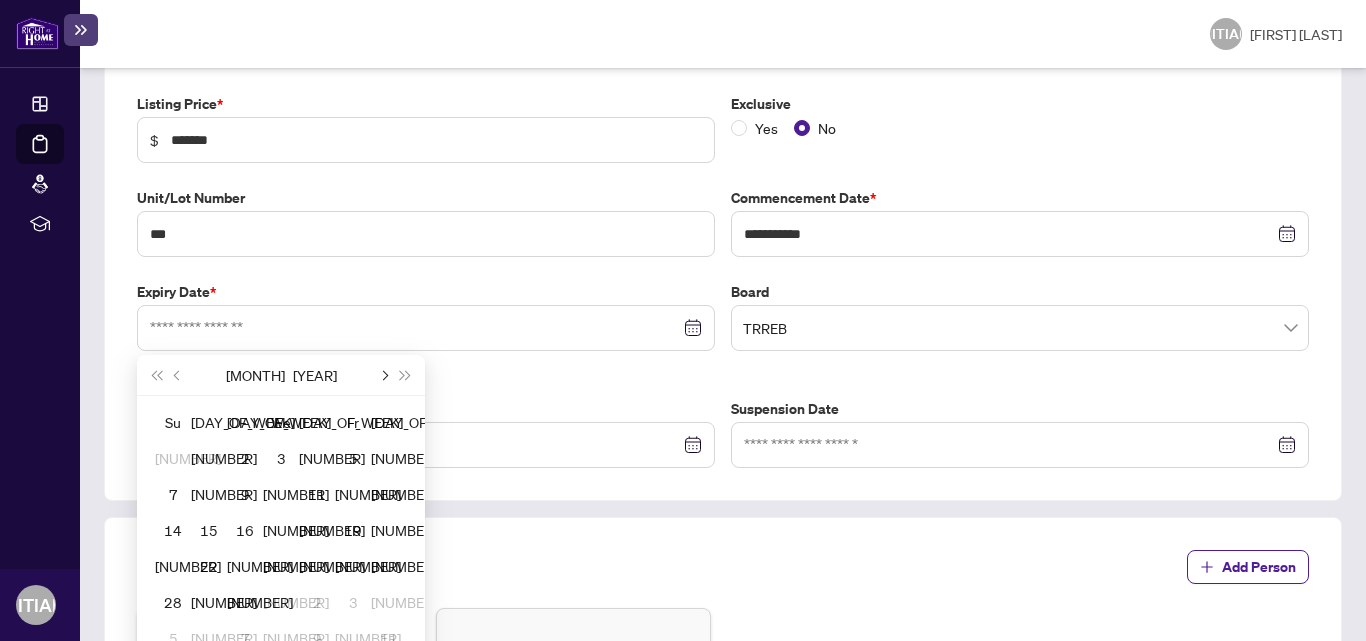 click at bounding box center [0, 0] 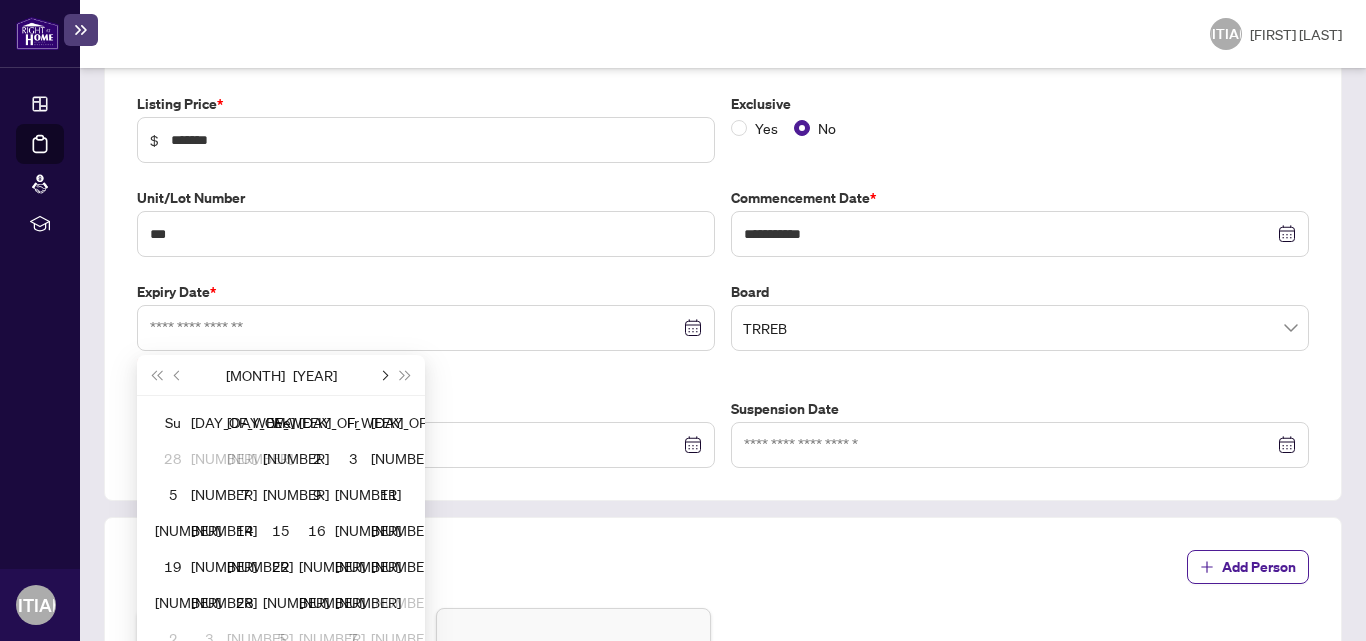 click at bounding box center (0, 0) 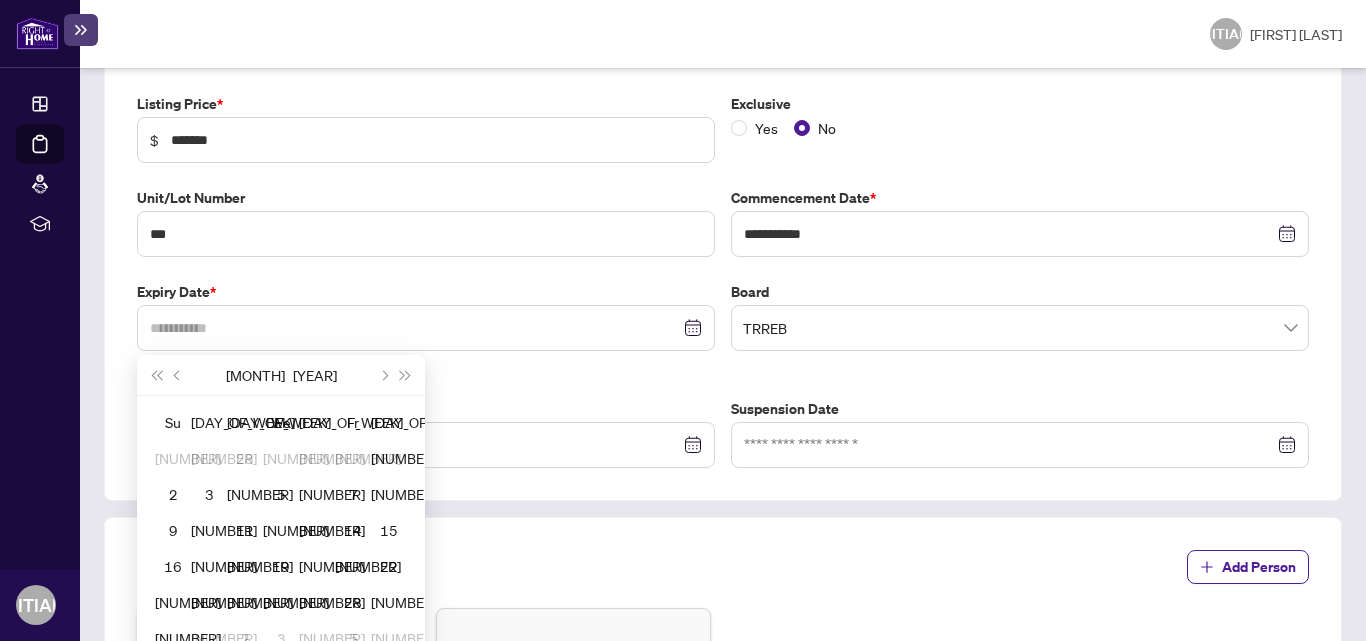 drag, startPoint x: 319, startPoint y: 606, endPoint x: 319, endPoint y: 590, distance: 16 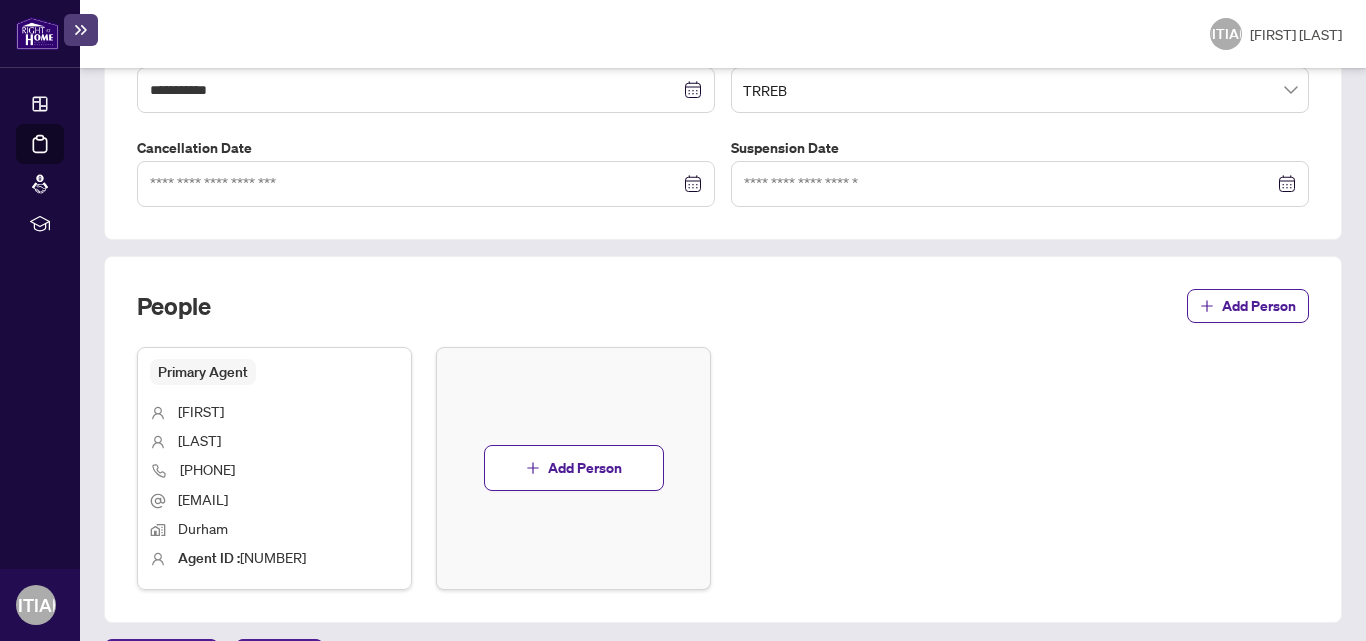 scroll, scrollTop: 710, scrollLeft: 0, axis: vertical 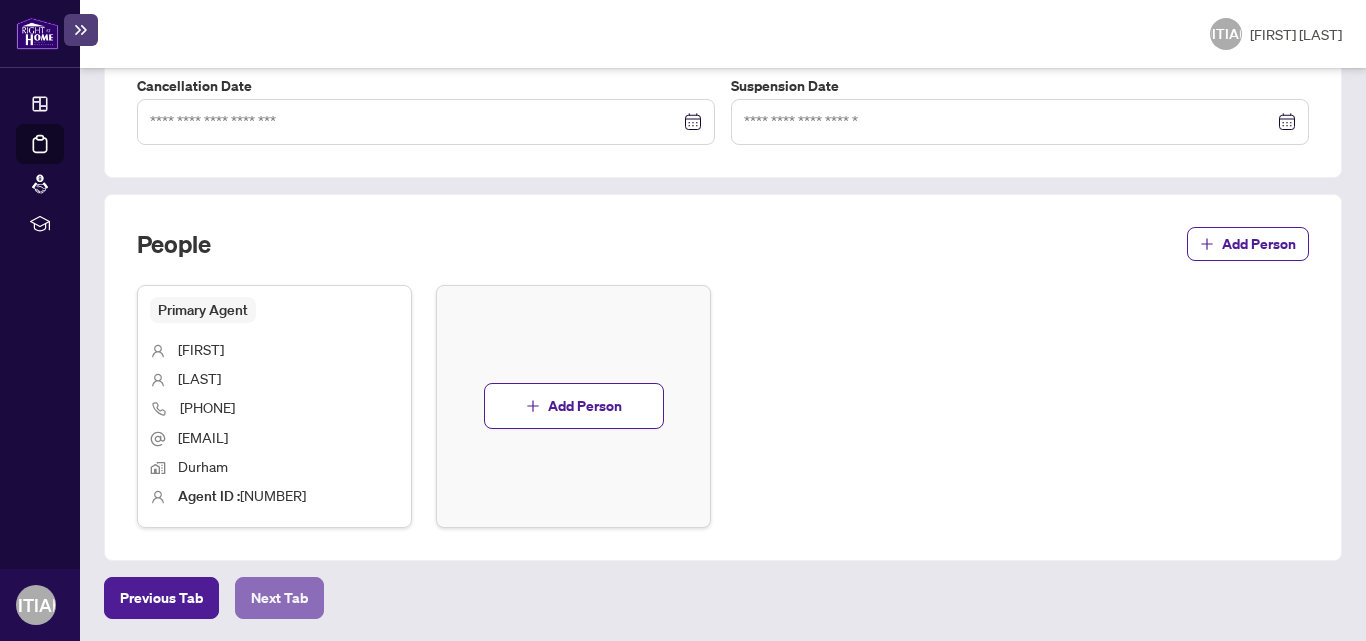 click on "Next Tab" at bounding box center [161, 598] 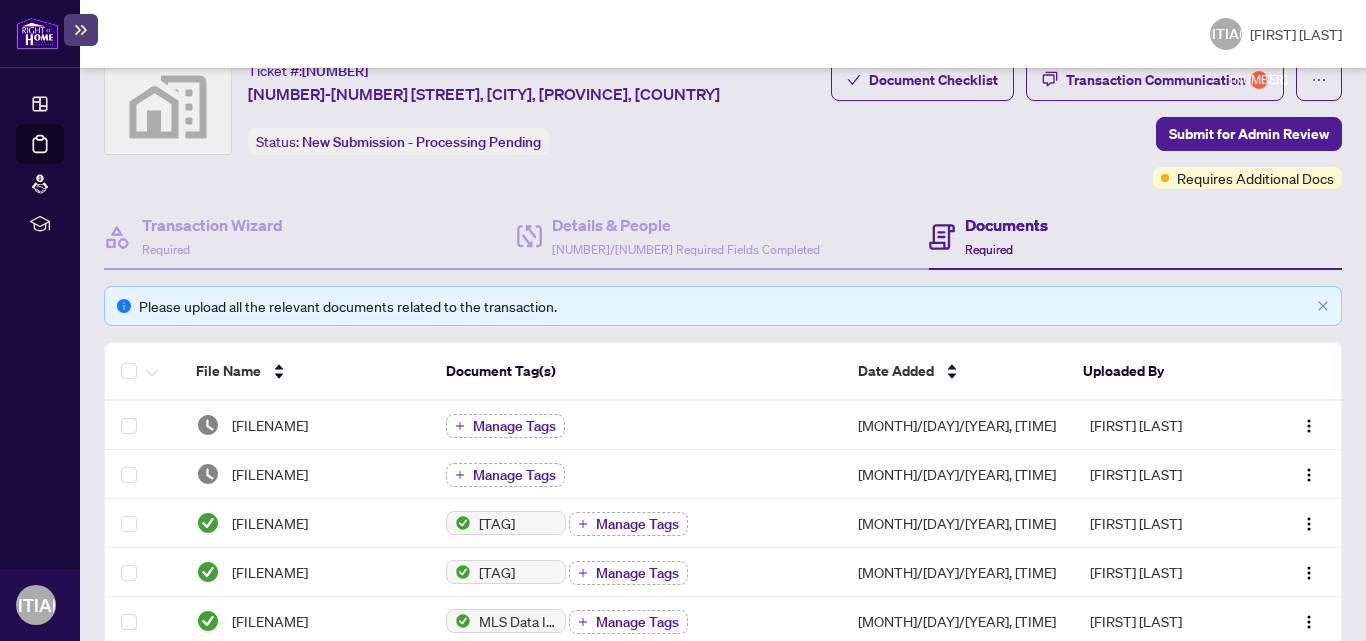 scroll, scrollTop: 0, scrollLeft: 0, axis: both 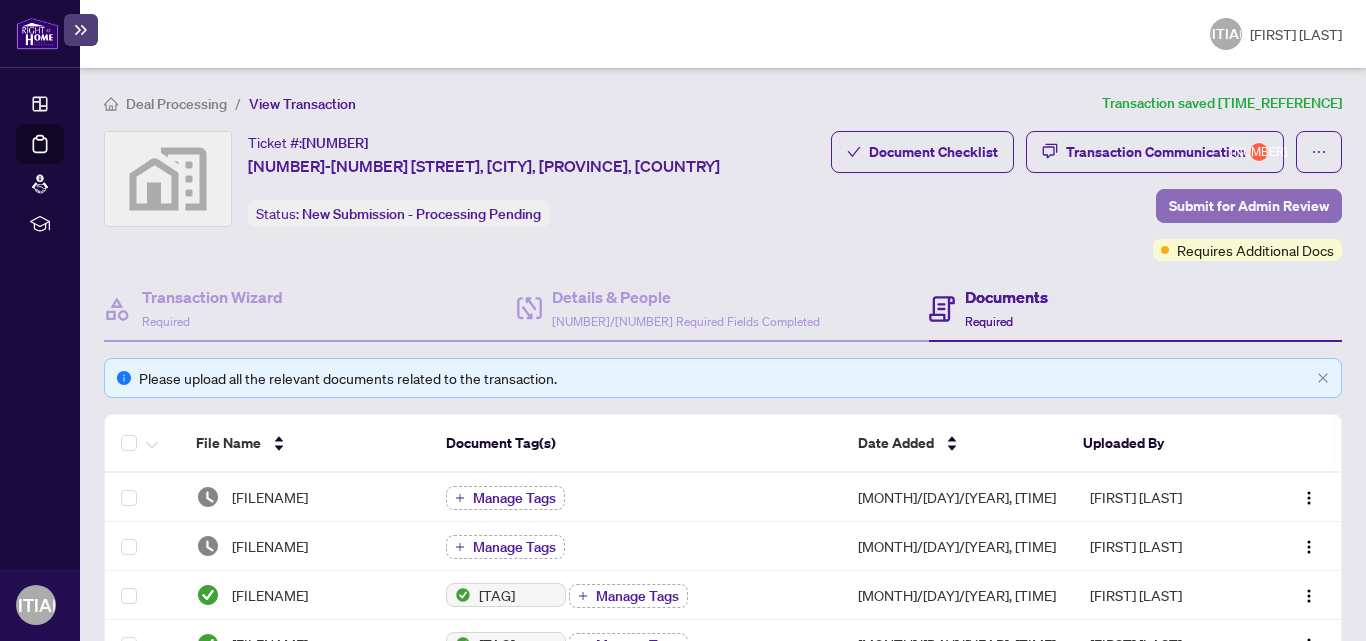 click on "Submit for Admin Review" at bounding box center [1249, 206] 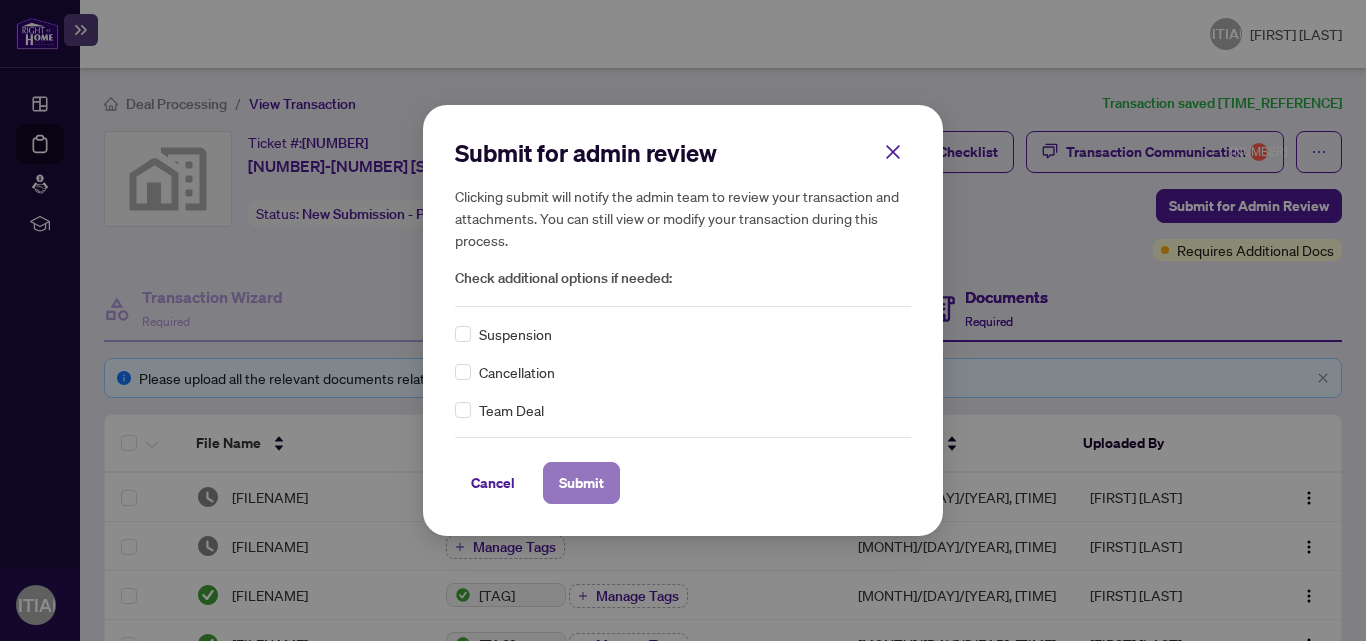 click on "Submit" at bounding box center [581, 483] 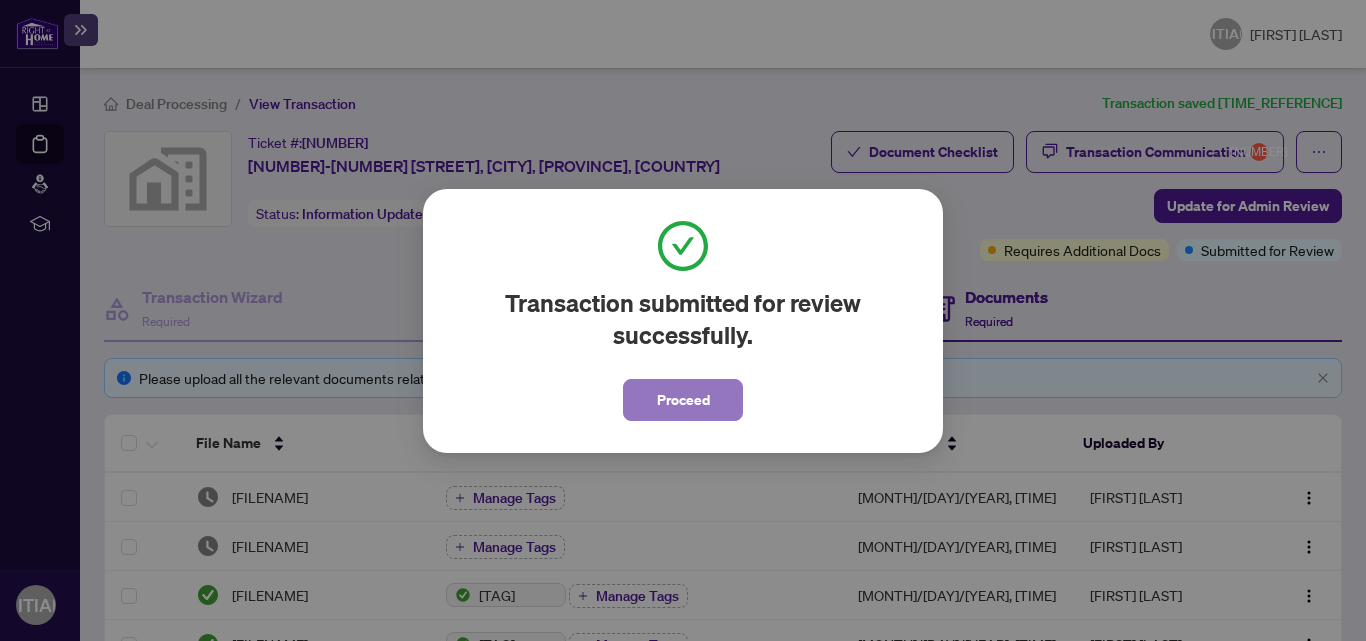 click on "Proceed" at bounding box center [683, 400] 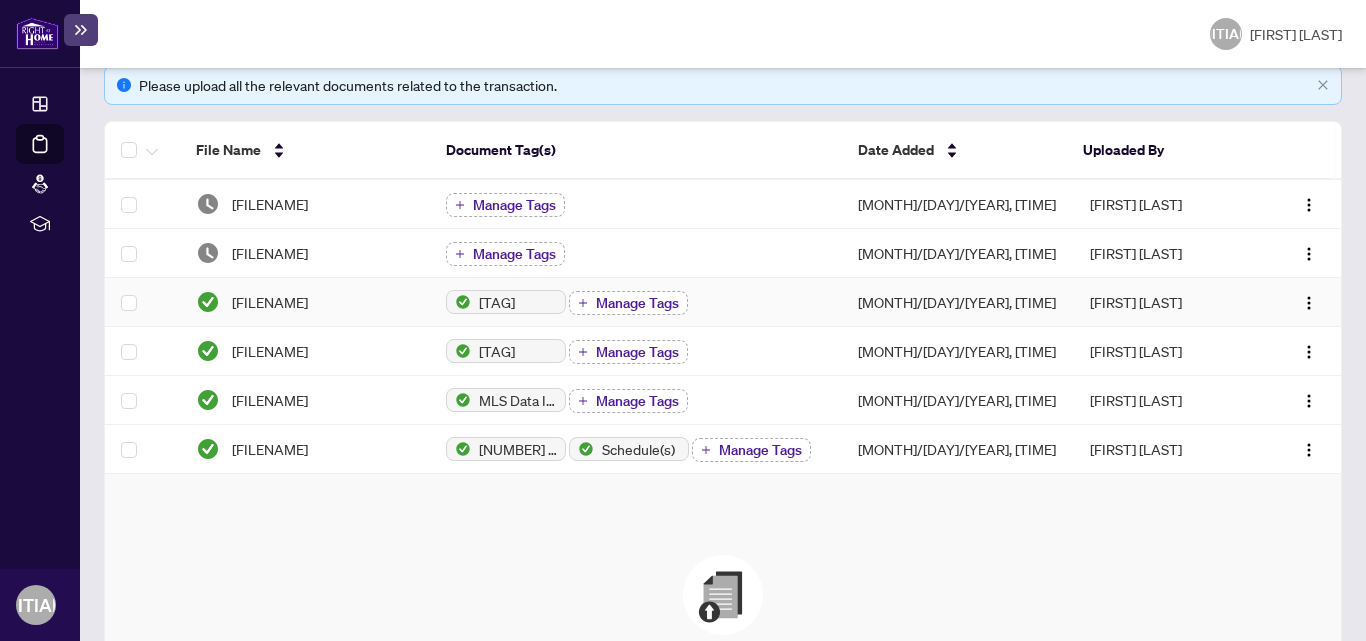 scroll, scrollTop: 300, scrollLeft: 0, axis: vertical 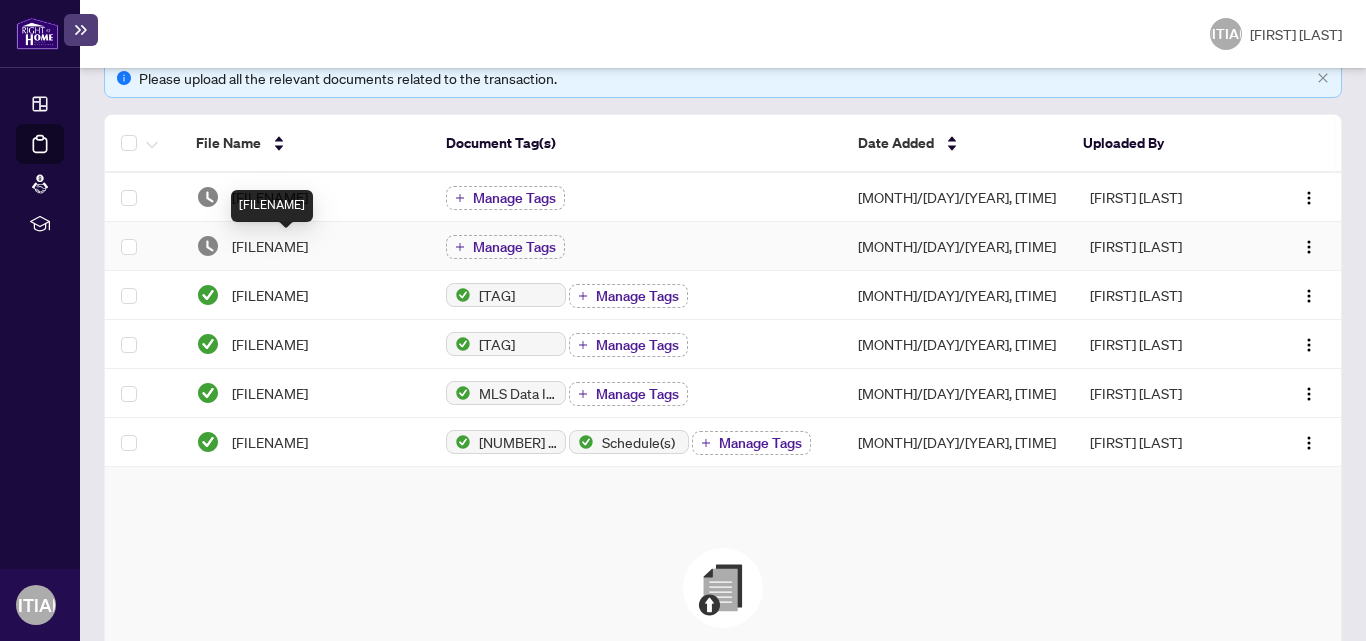 click on "[FILENAME]" at bounding box center (270, 246) 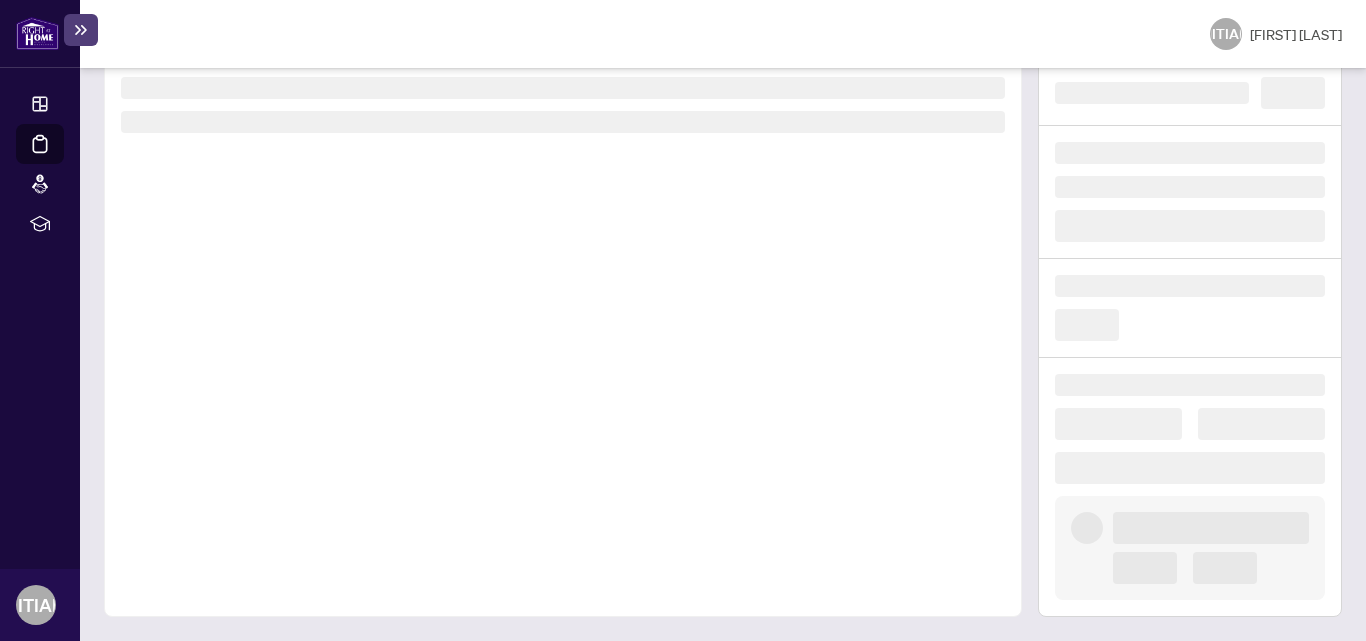 scroll, scrollTop: 0, scrollLeft: 0, axis: both 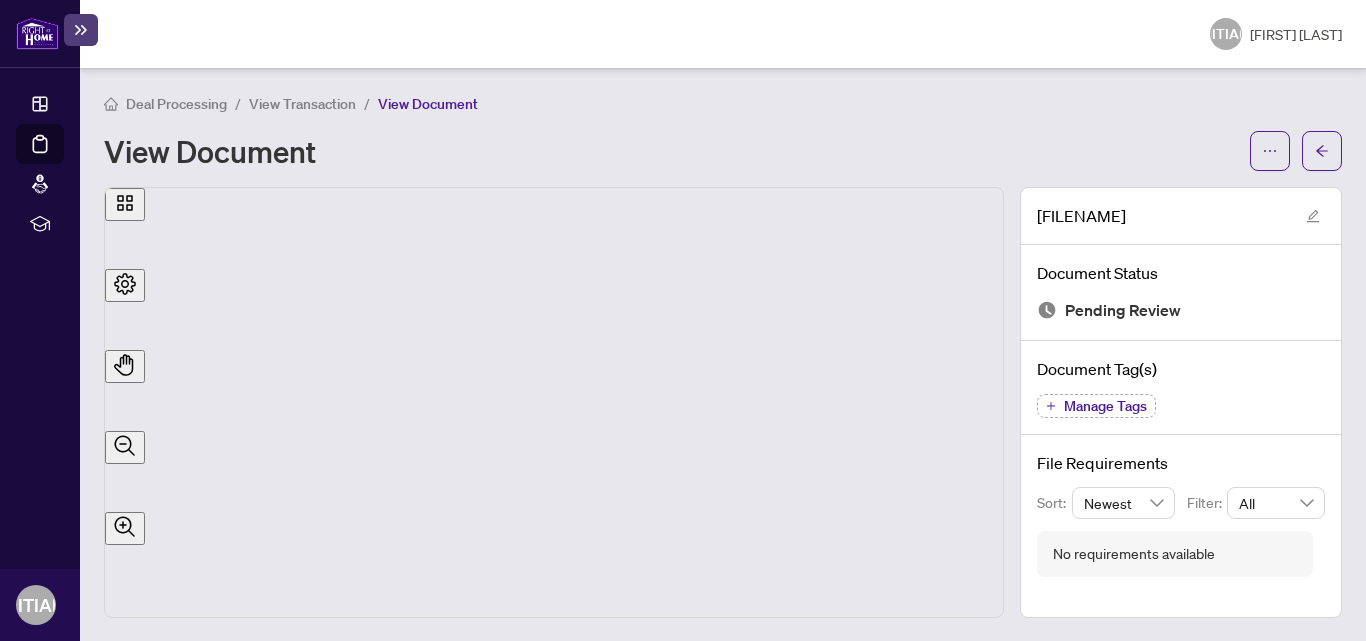 click at bounding box center [37, 33] 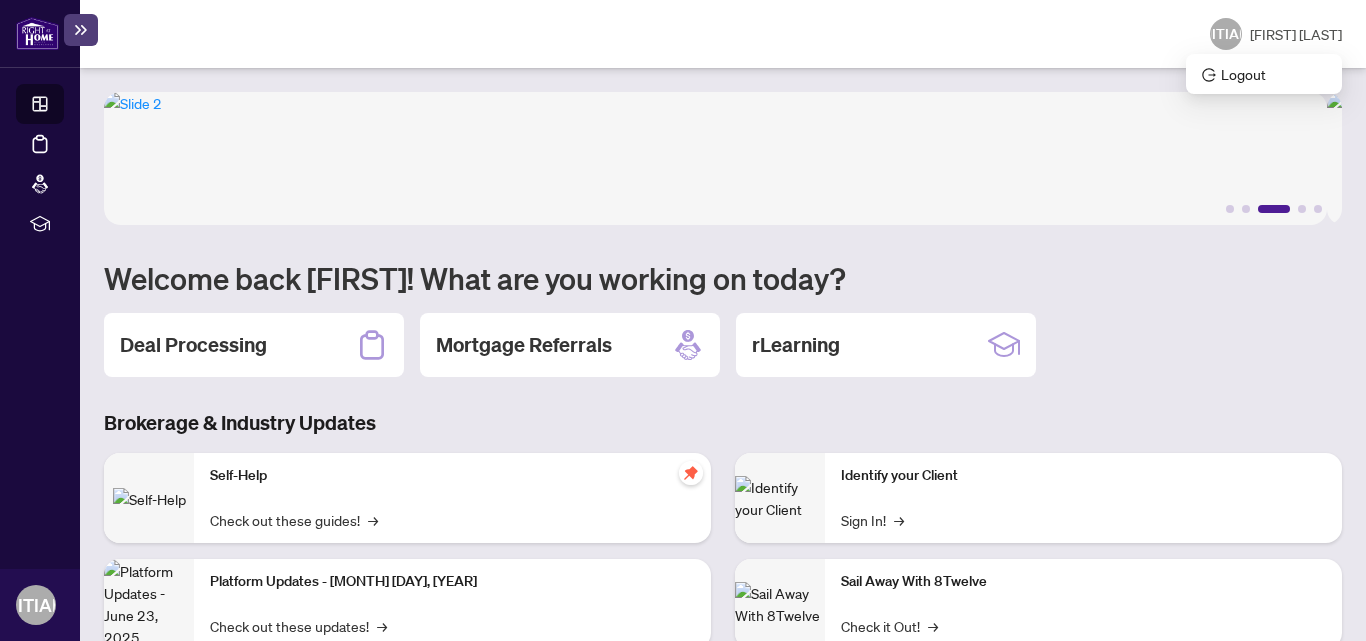 click on "[INITIALS]" at bounding box center [1226, 34] 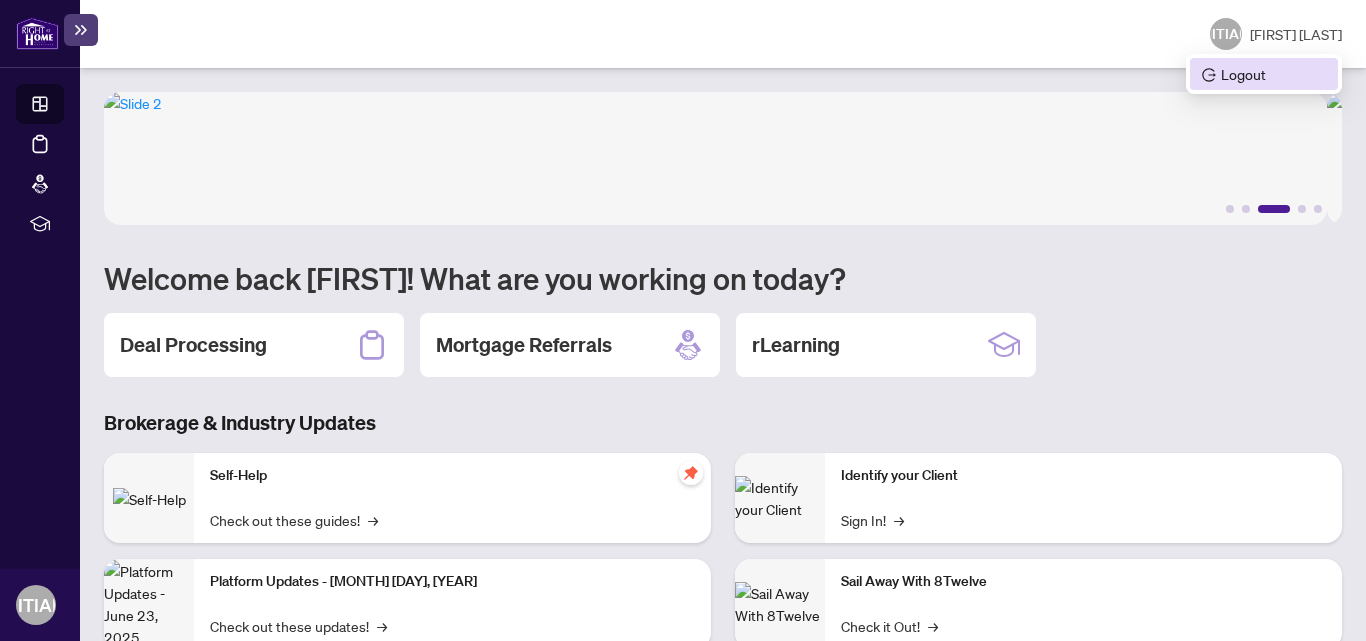 click on "Logout" at bounding box center (1264, 74) 